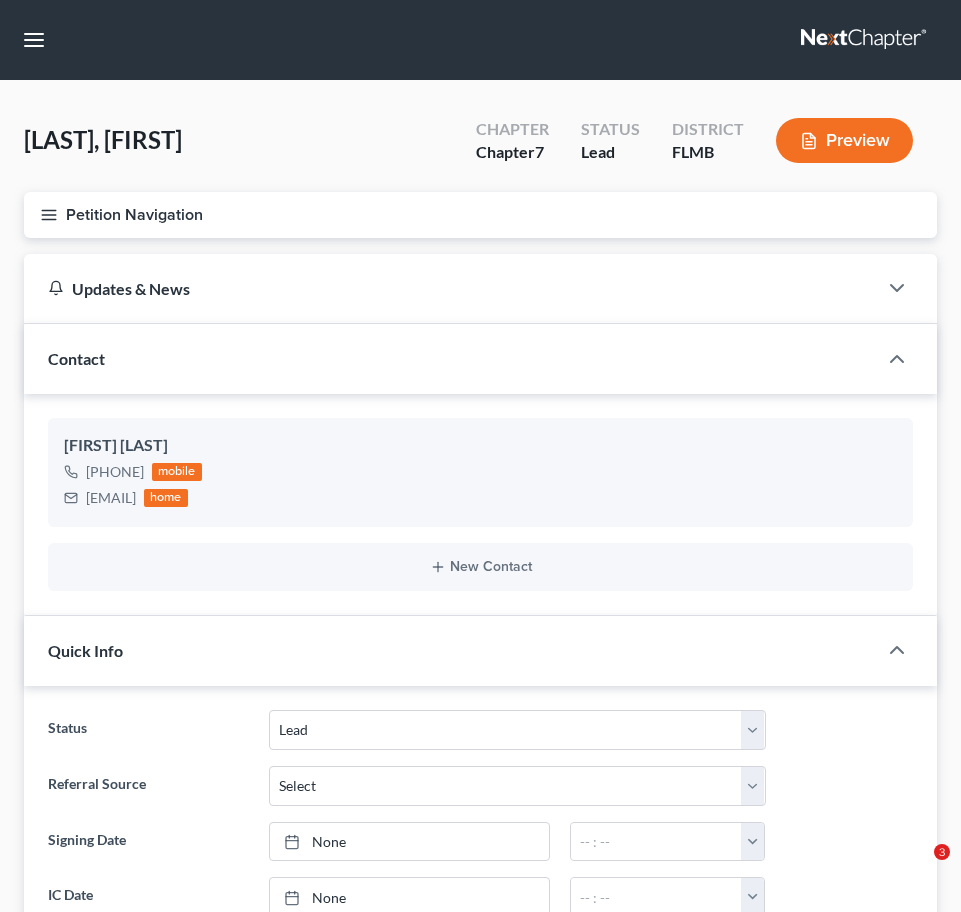 select on "4" 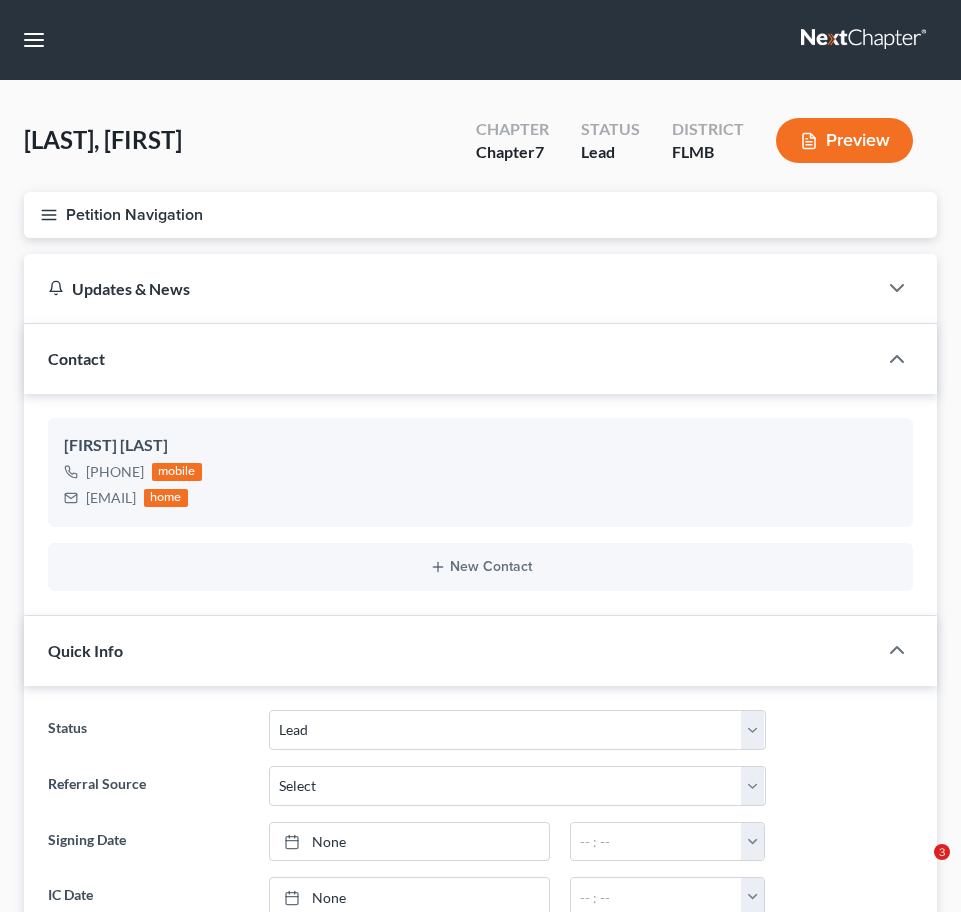 scroll, scrollTop: 0, scrollLeft: 0, axis: both 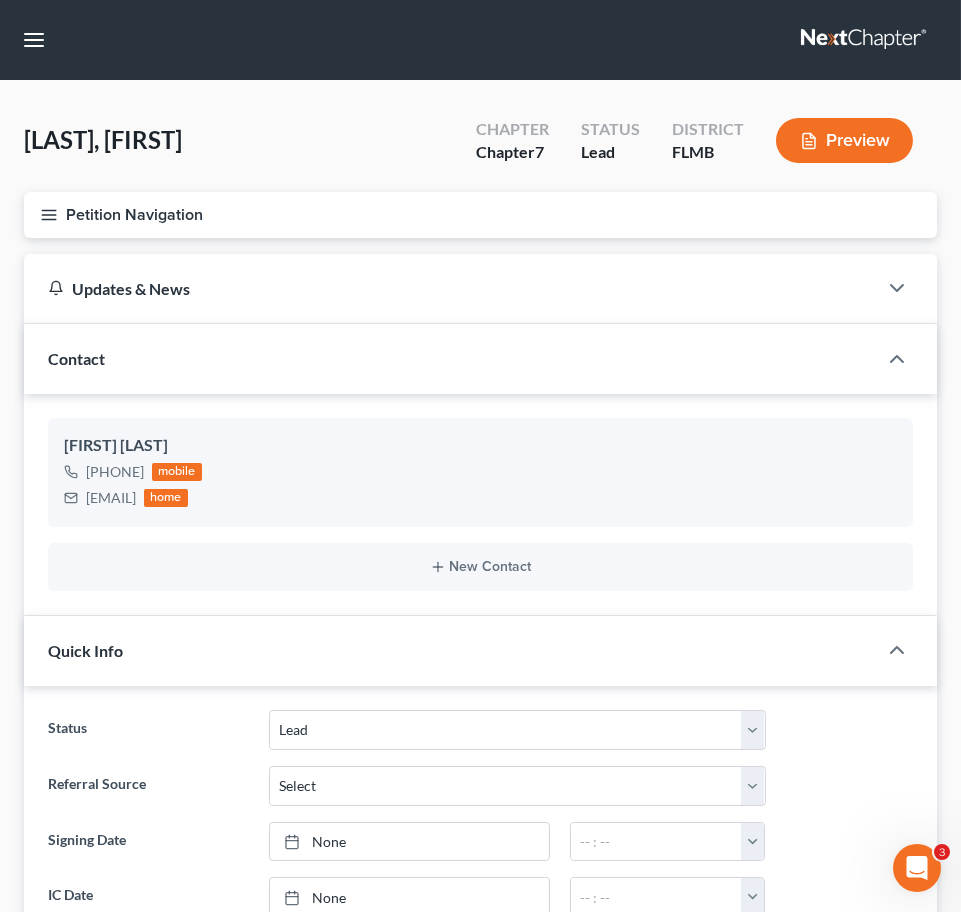 click at bounding box center [865, 40] 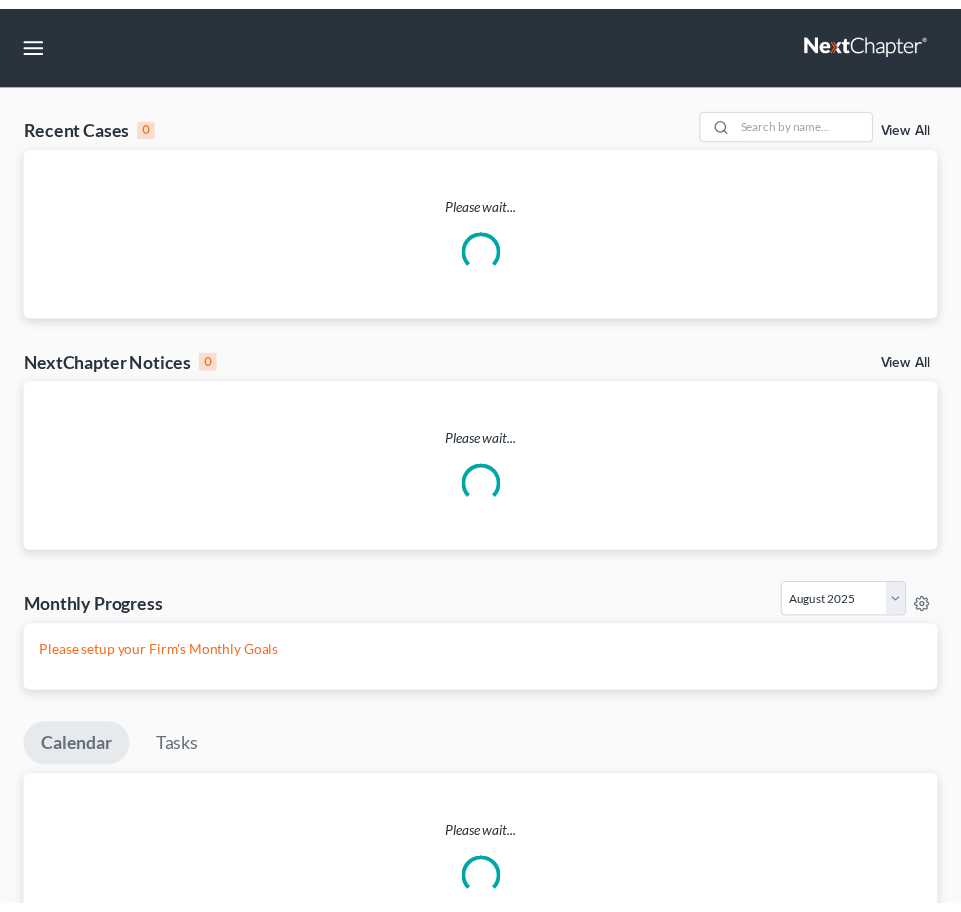 scroll, scrollTop: 0, scrollLeft: 0, axis: both 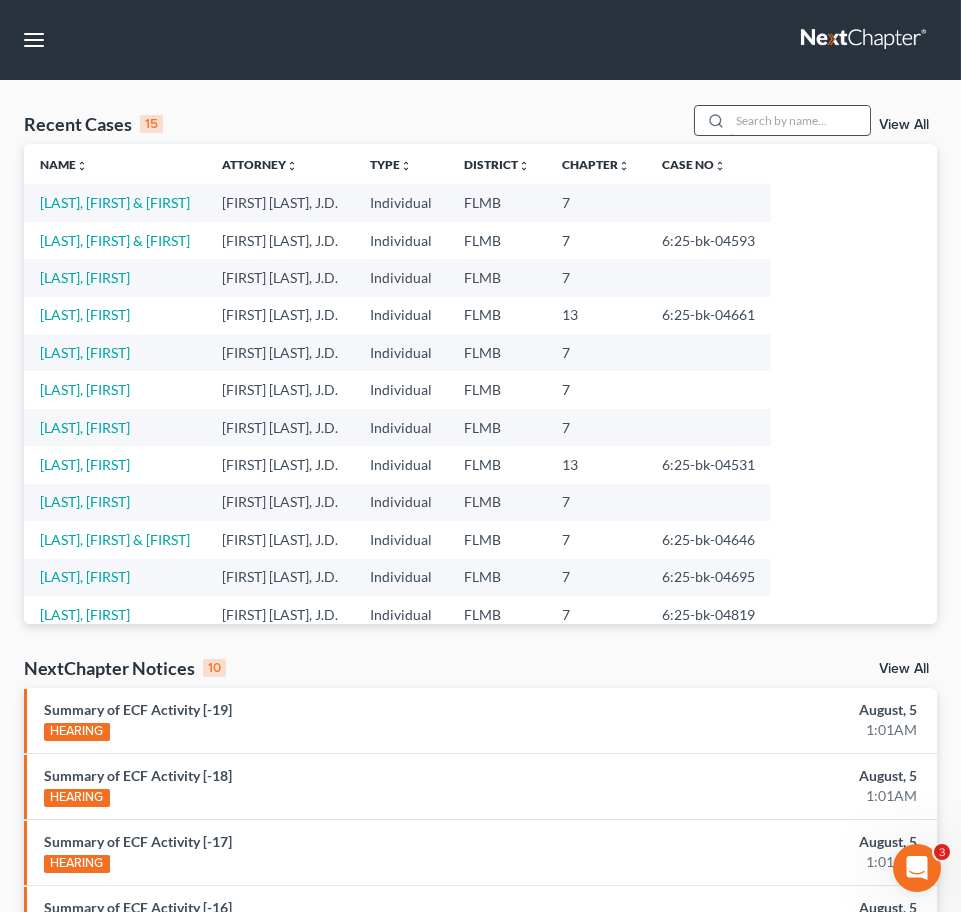 click at bounding box center [800, 120] 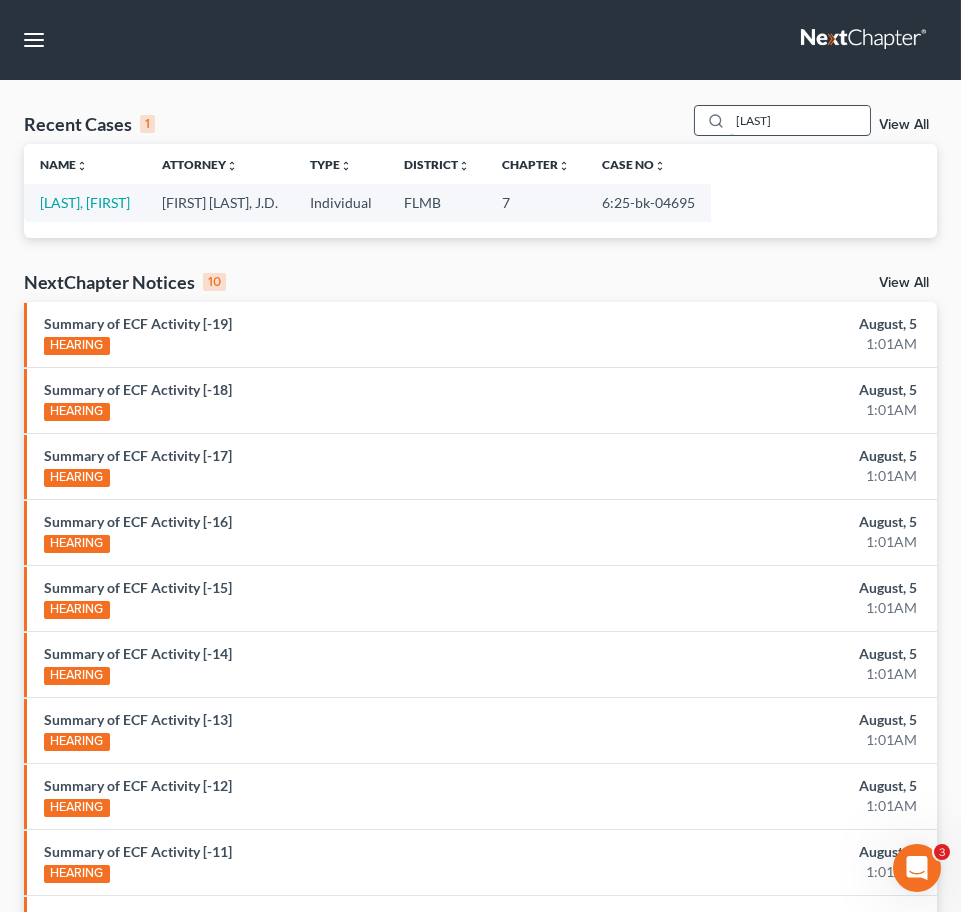 type on "[LAST]" 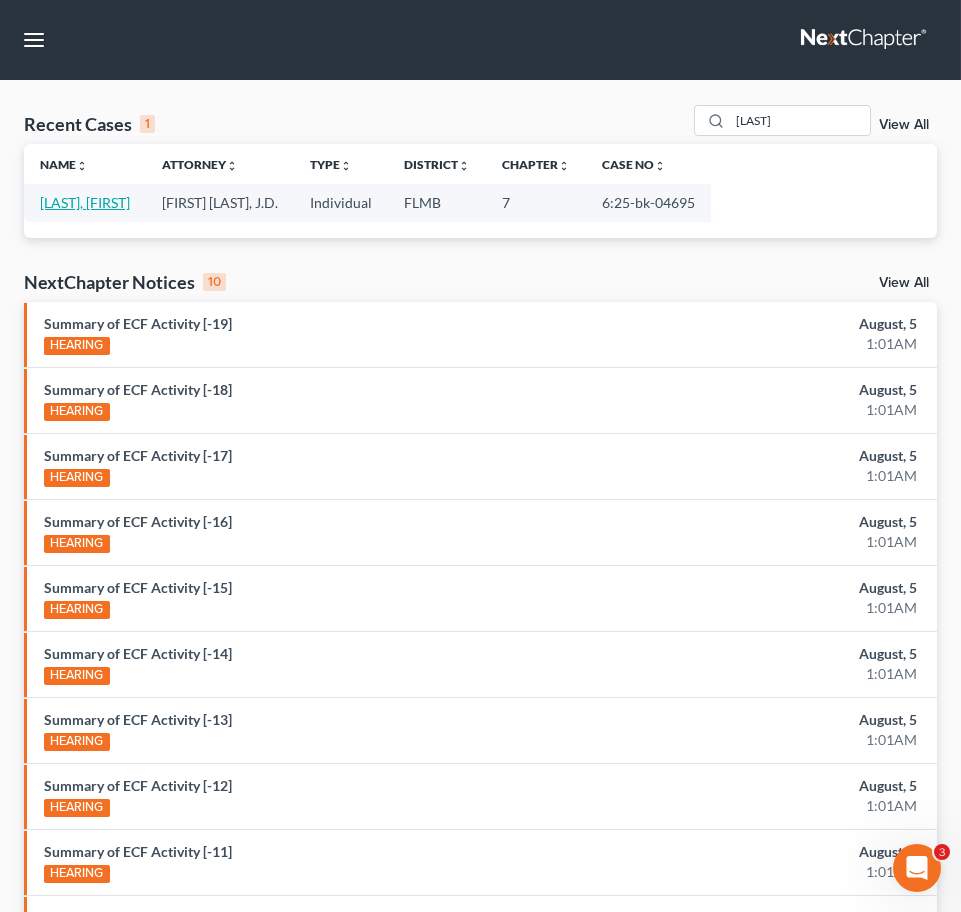 click on "[LAST], [FIRST]" at bounding box center [85, 202] 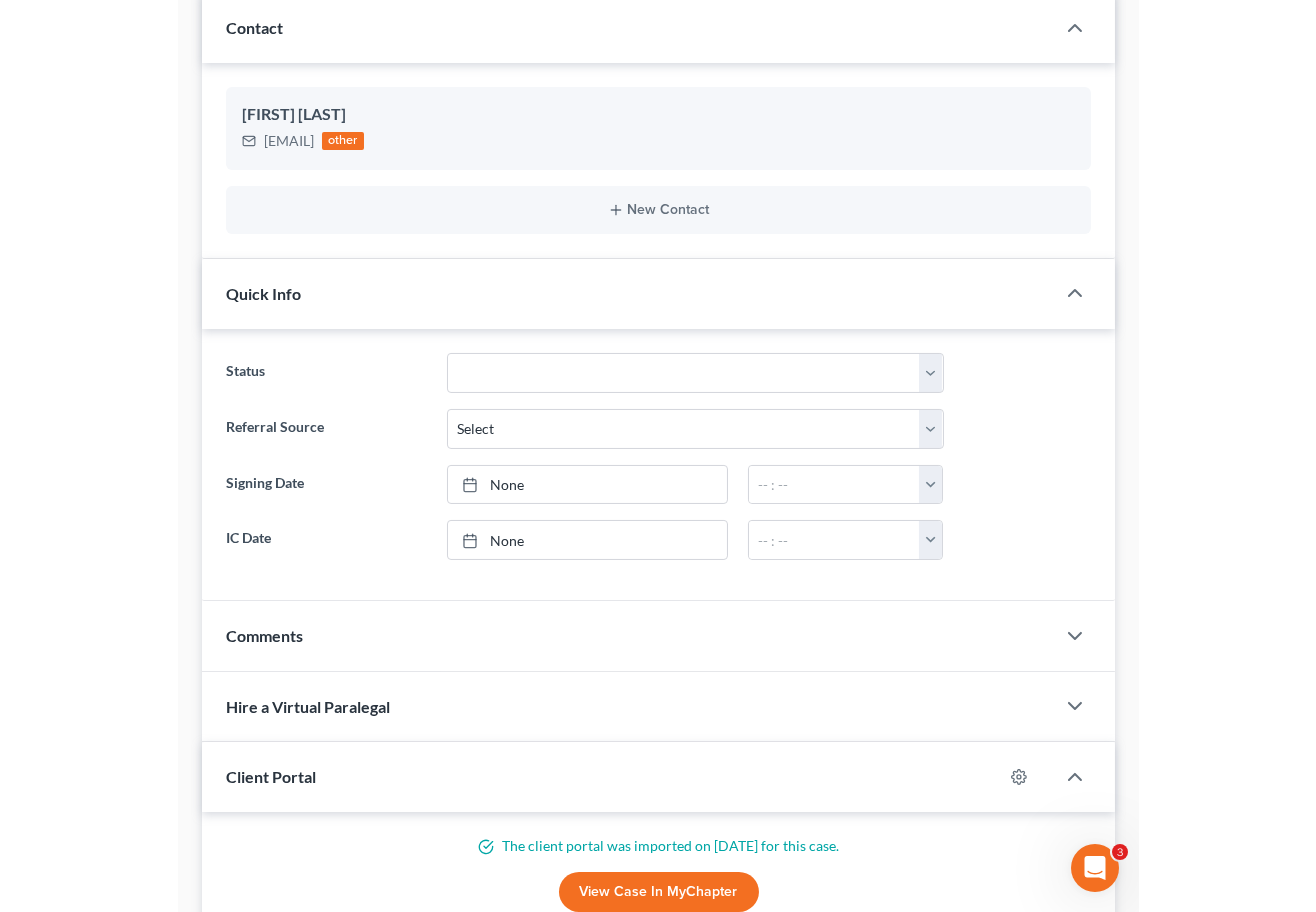 scroll, scrollTop: 0, scrollLeft: 0, axis: both 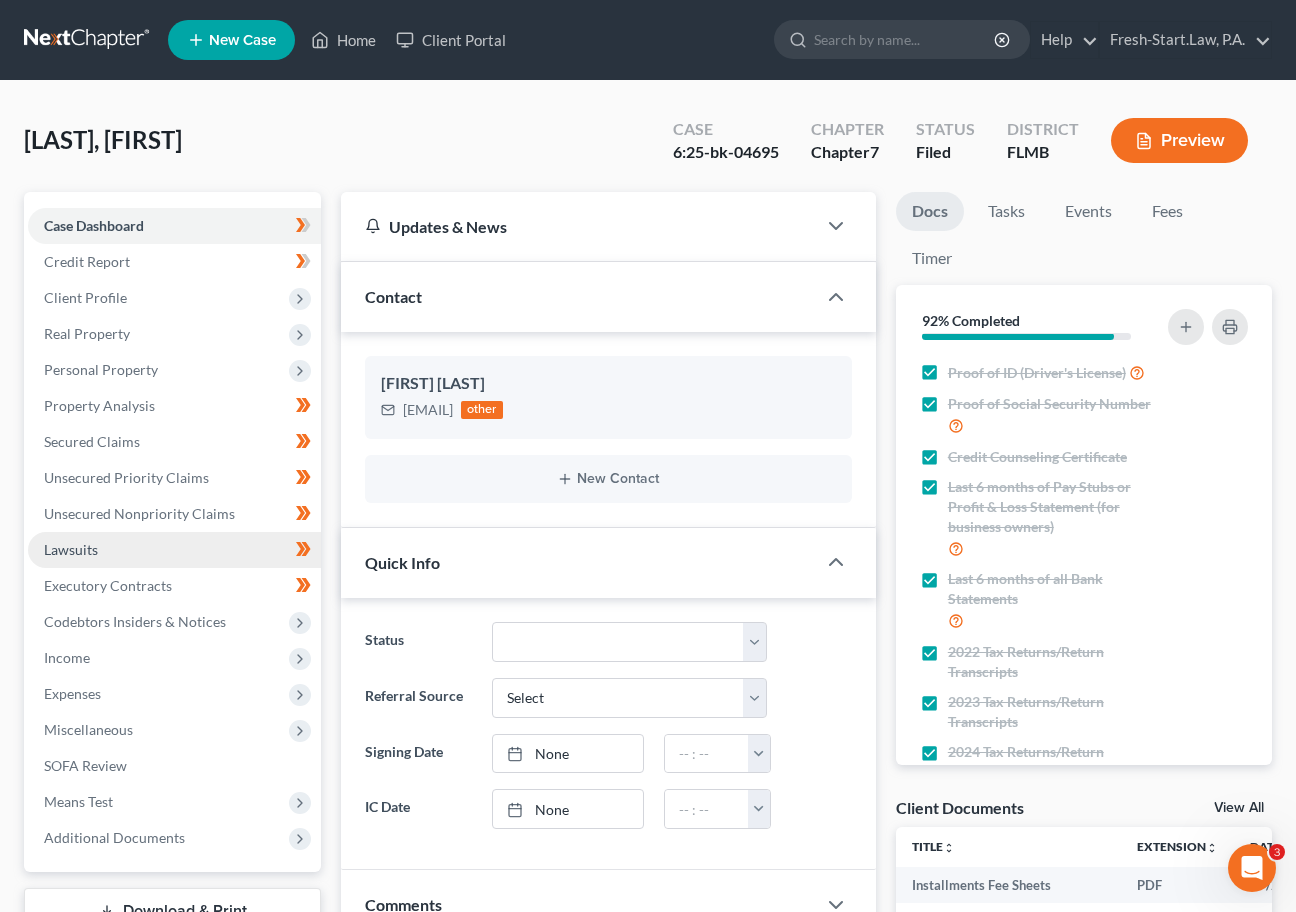 click on "Lawsuits" at bounding box center [71, 549] 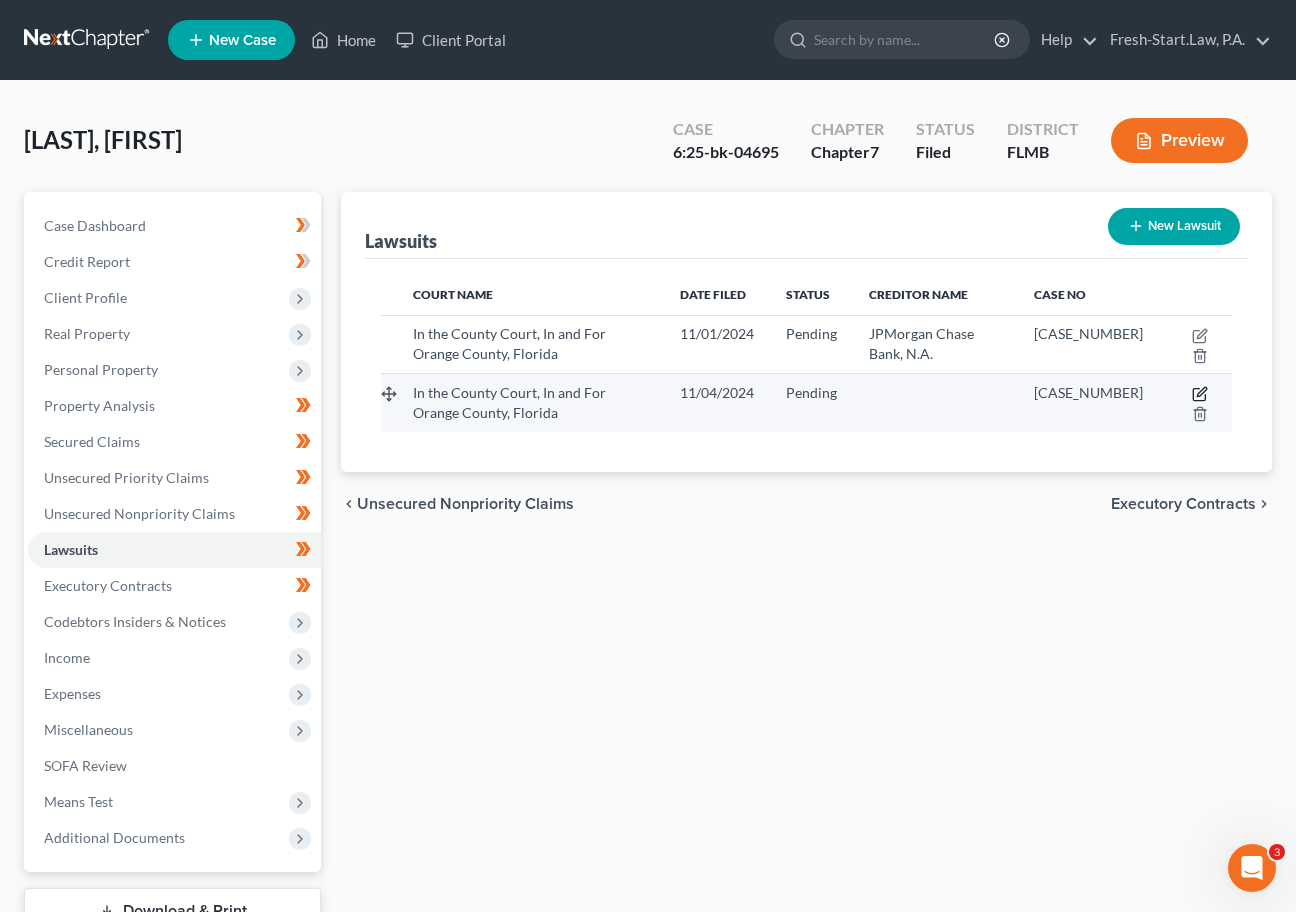 click 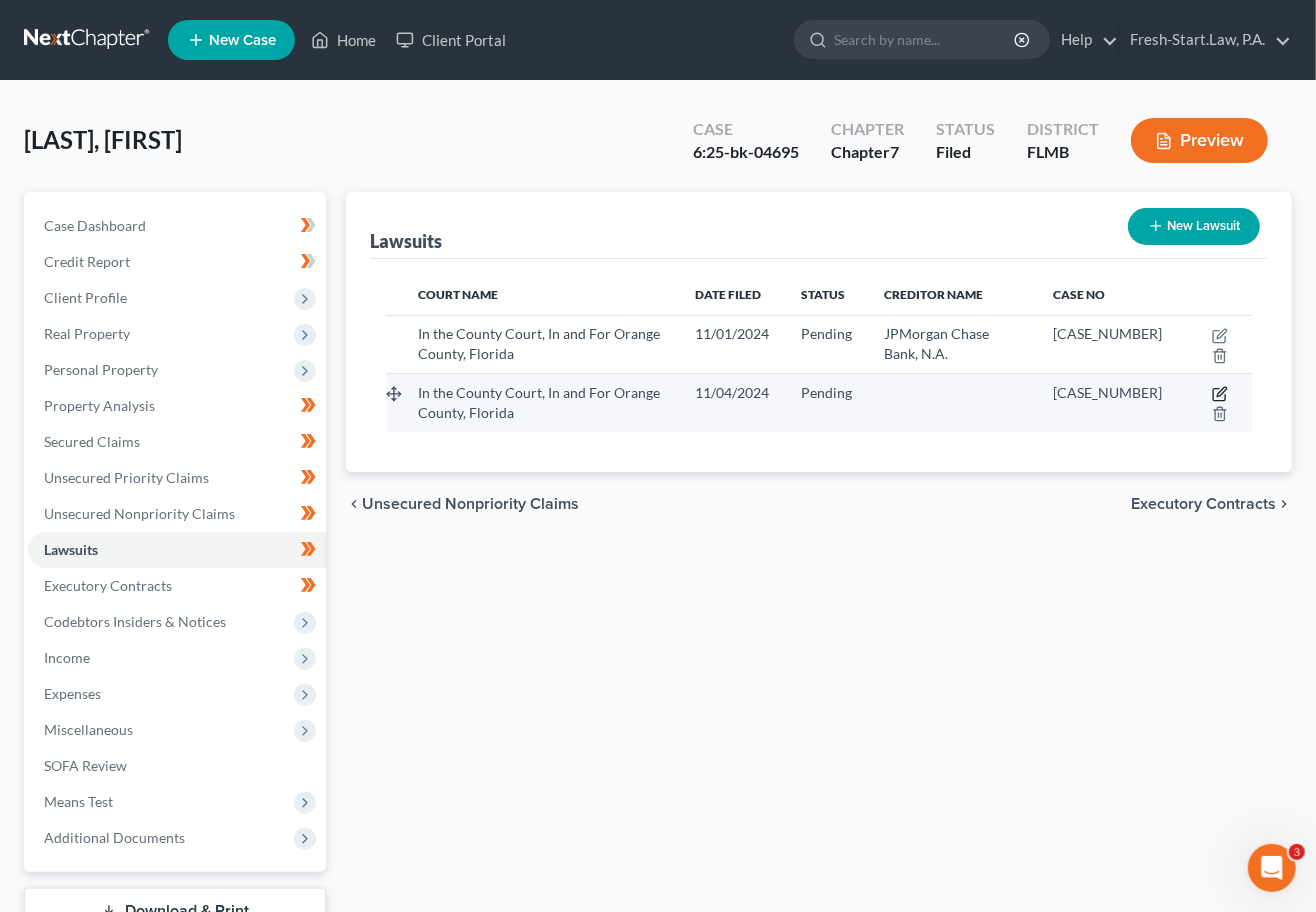 select on "9" 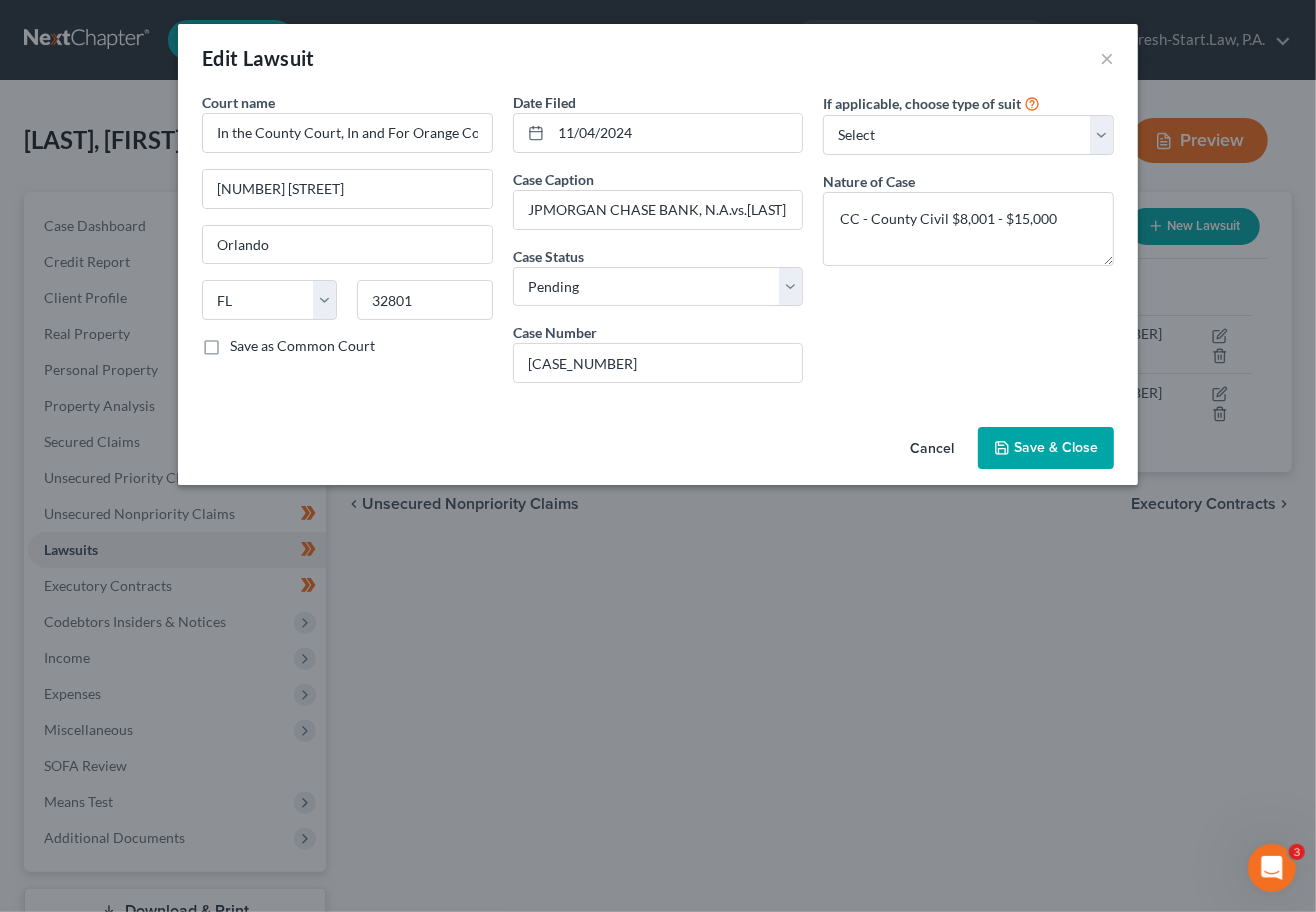click on "Cancel" at bounding box center (932, 449) 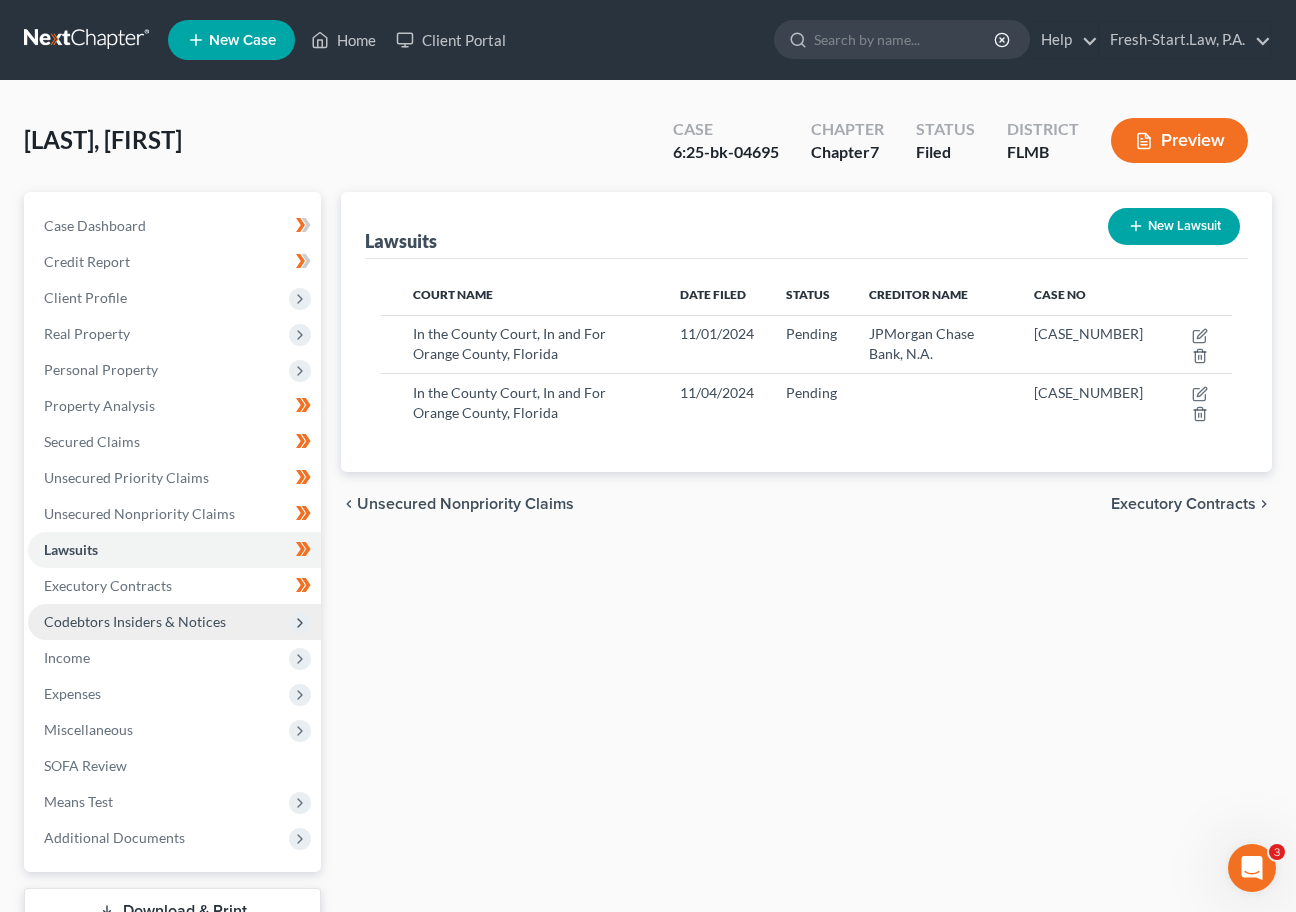click on "Codebtors Insiders & Notices" at bounding box center (135, 621) 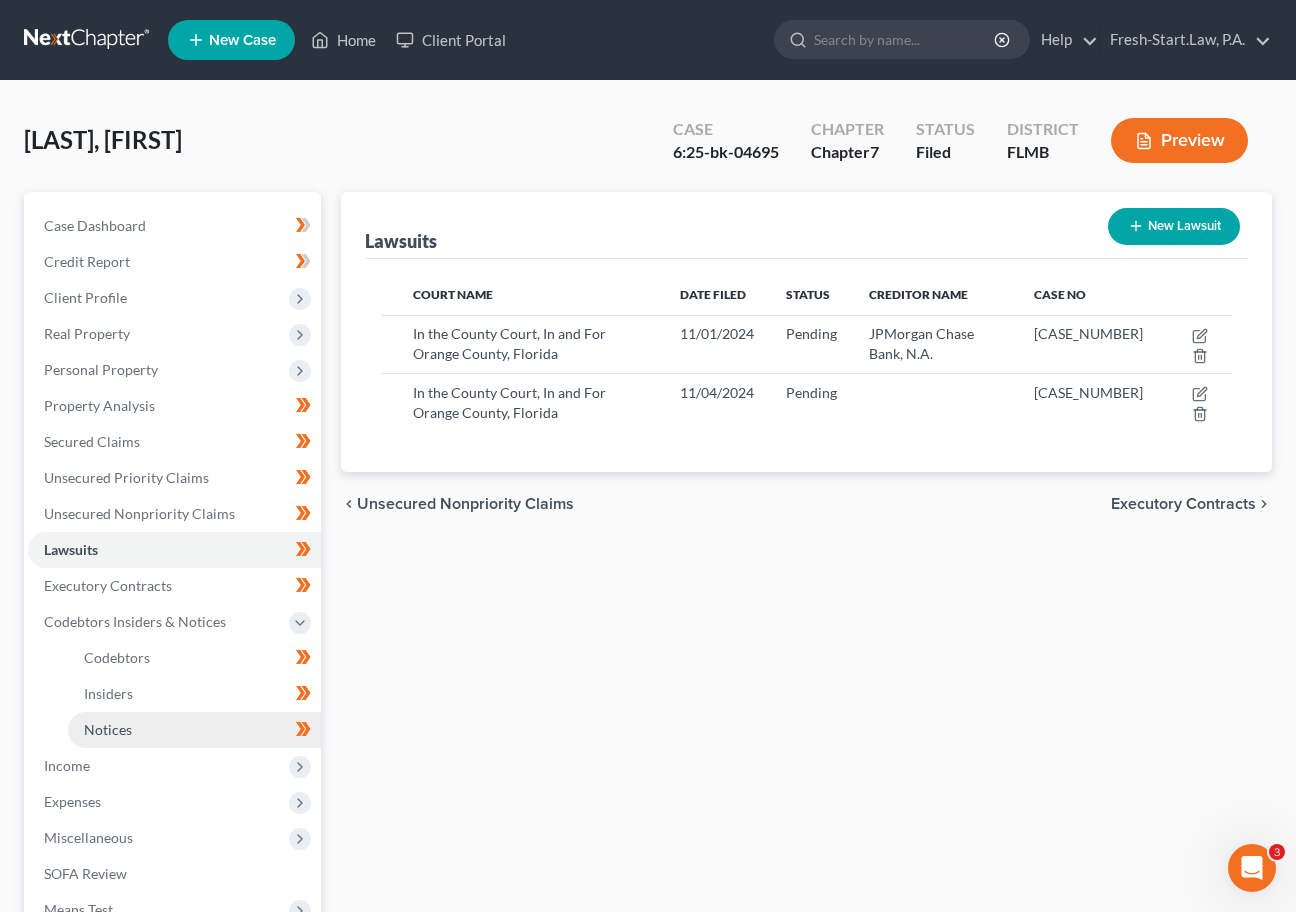 click on "Notices" at bounding box center [108, 729] 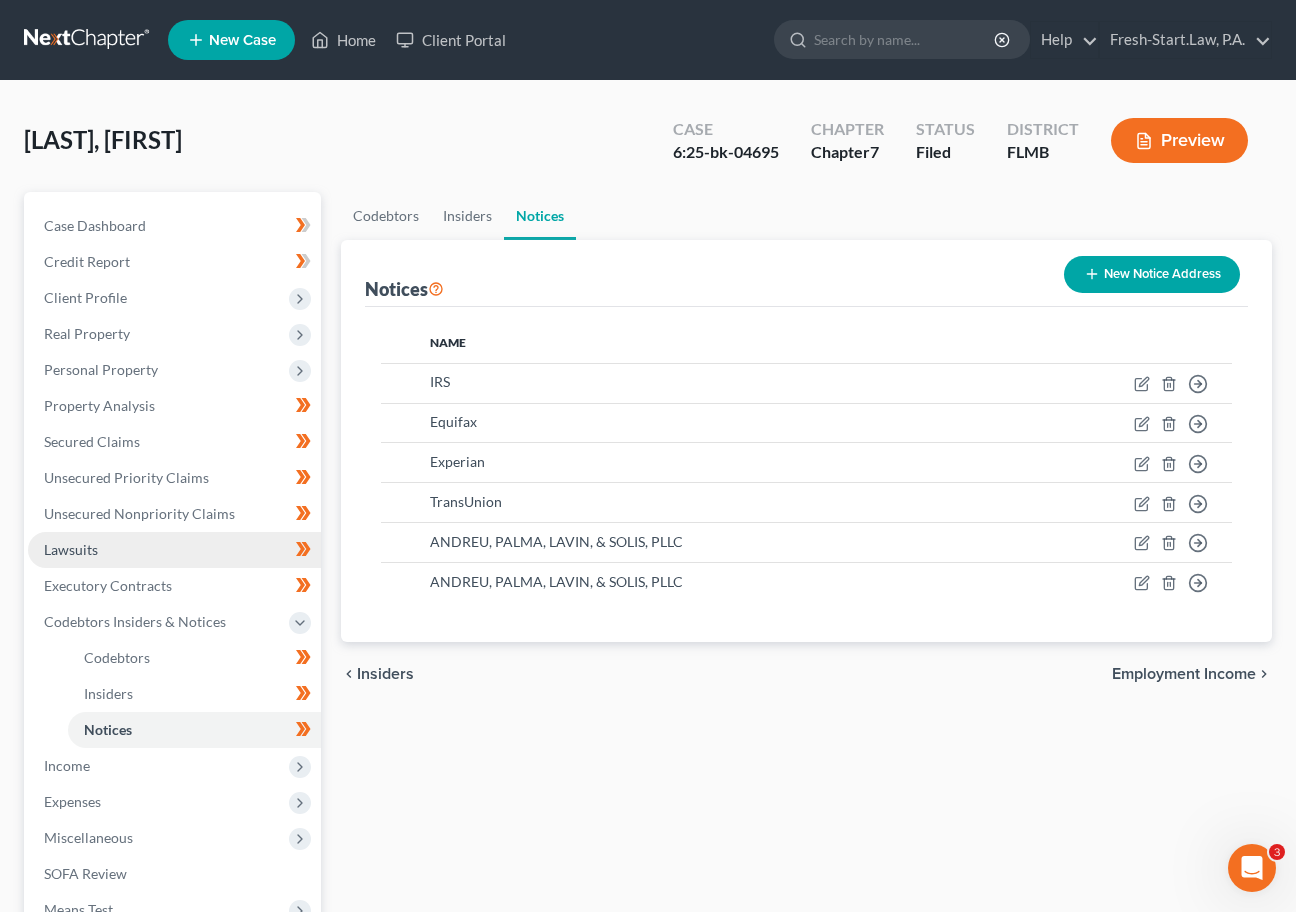 click on "Lawsuits" at bounding box center (174, 550) 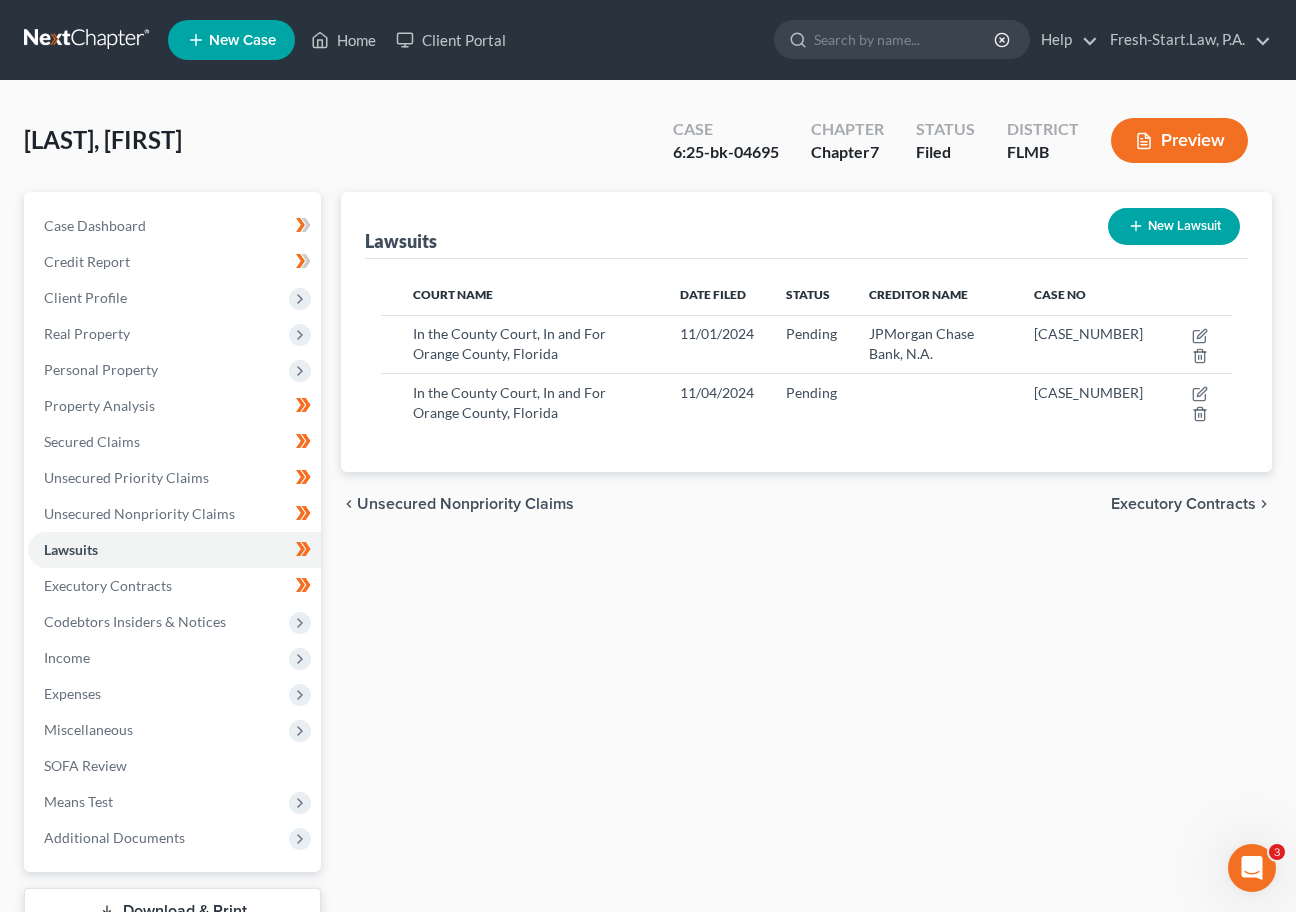 click on "New Lawsuit" at bounding box center (1174, 226) 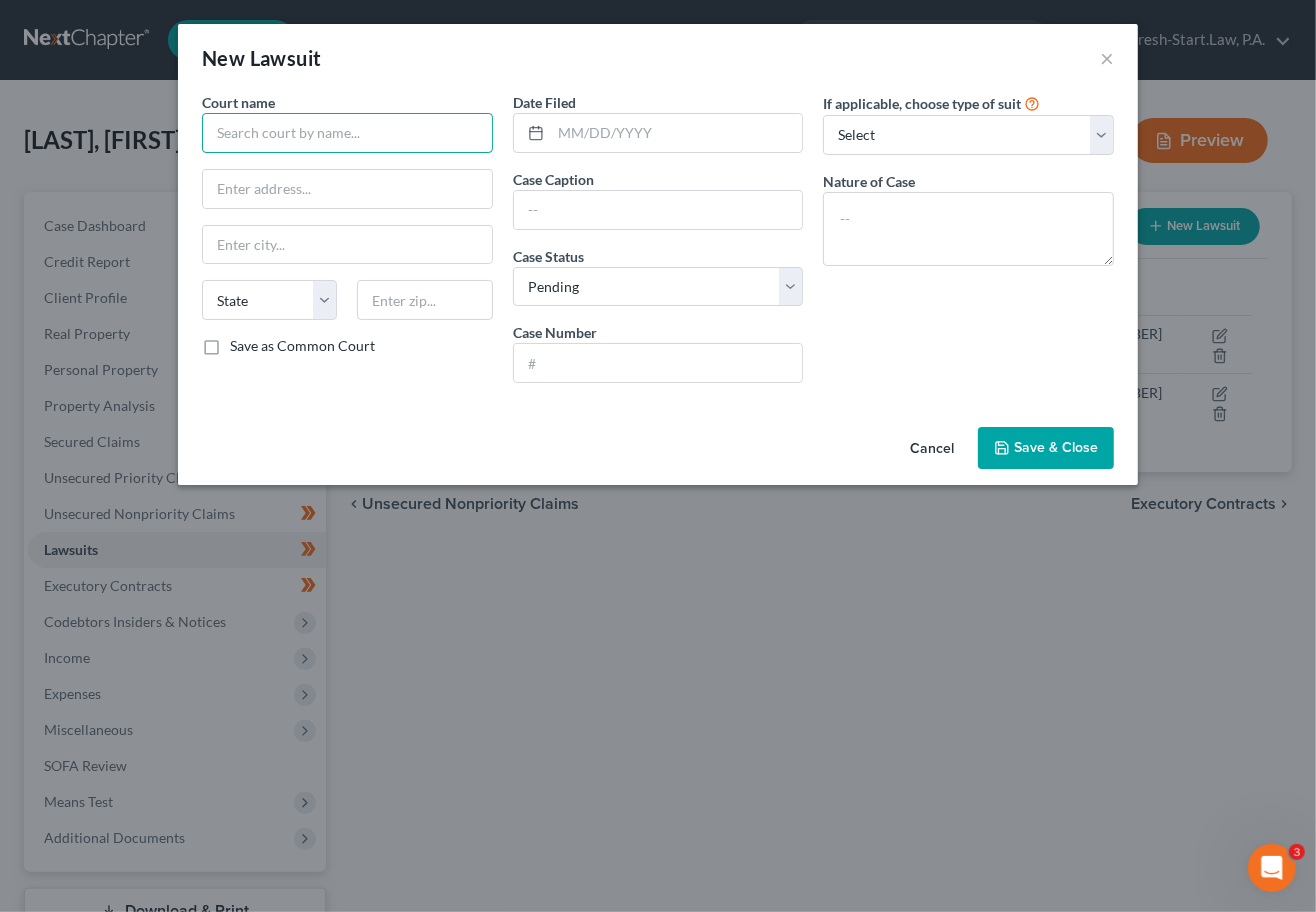 click at bounding box center [347, 133] 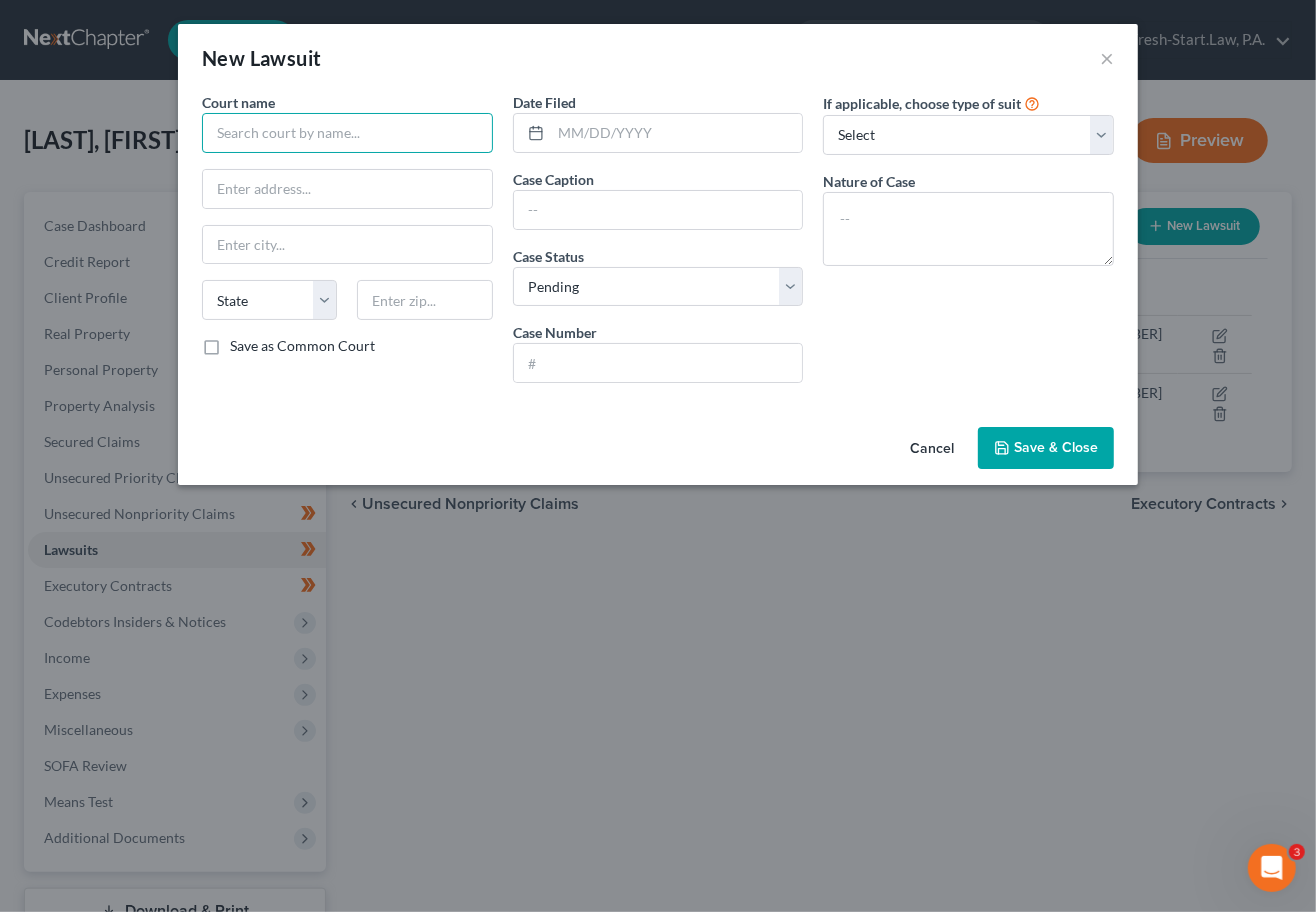 click at bounding box center [347, 133] 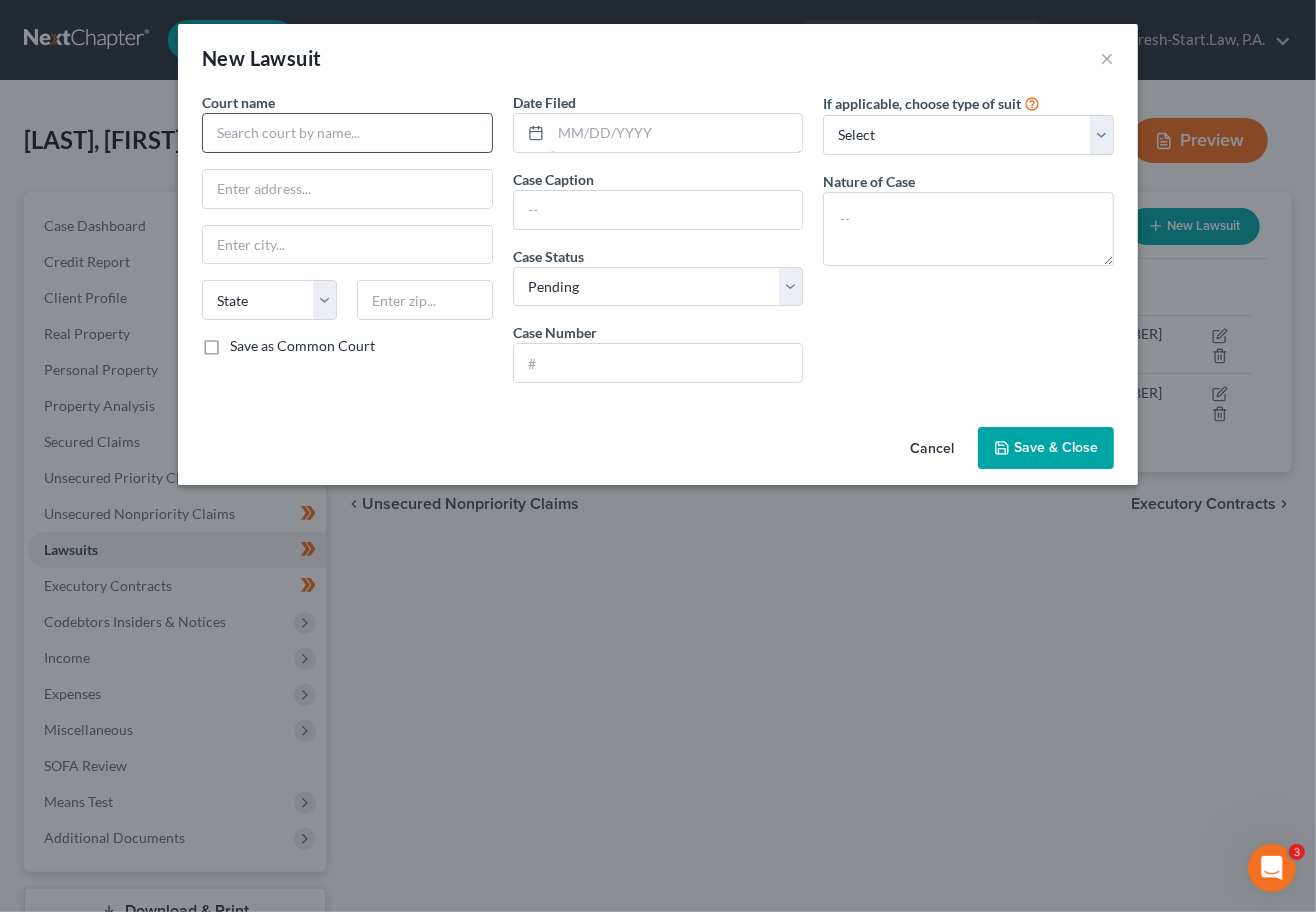 drag, startPoint x: 720, startPoint y: 136, endPoint x: 311, endPoint y: 129, distance: 409.0599 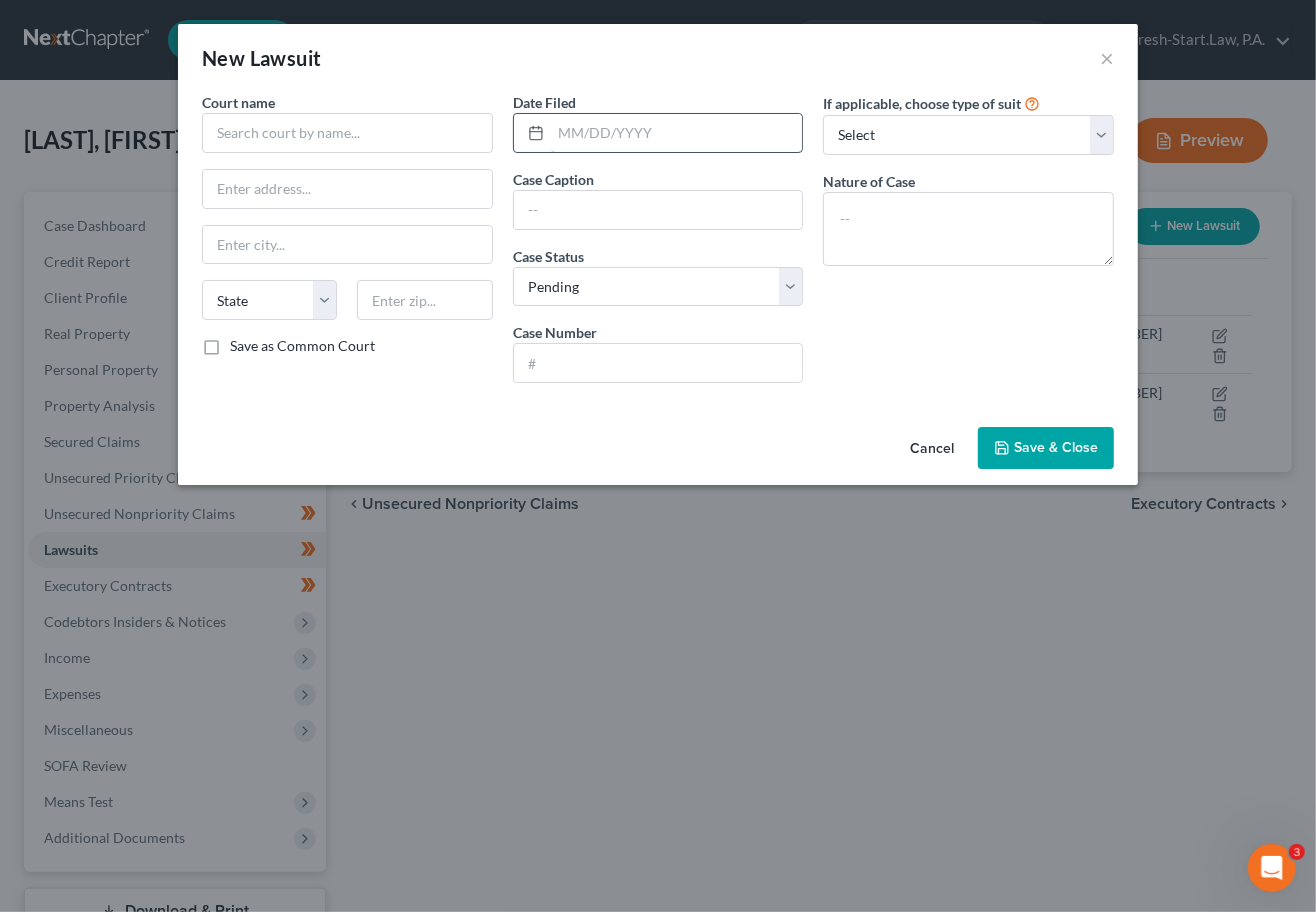 click at bounding box center (677, 133) 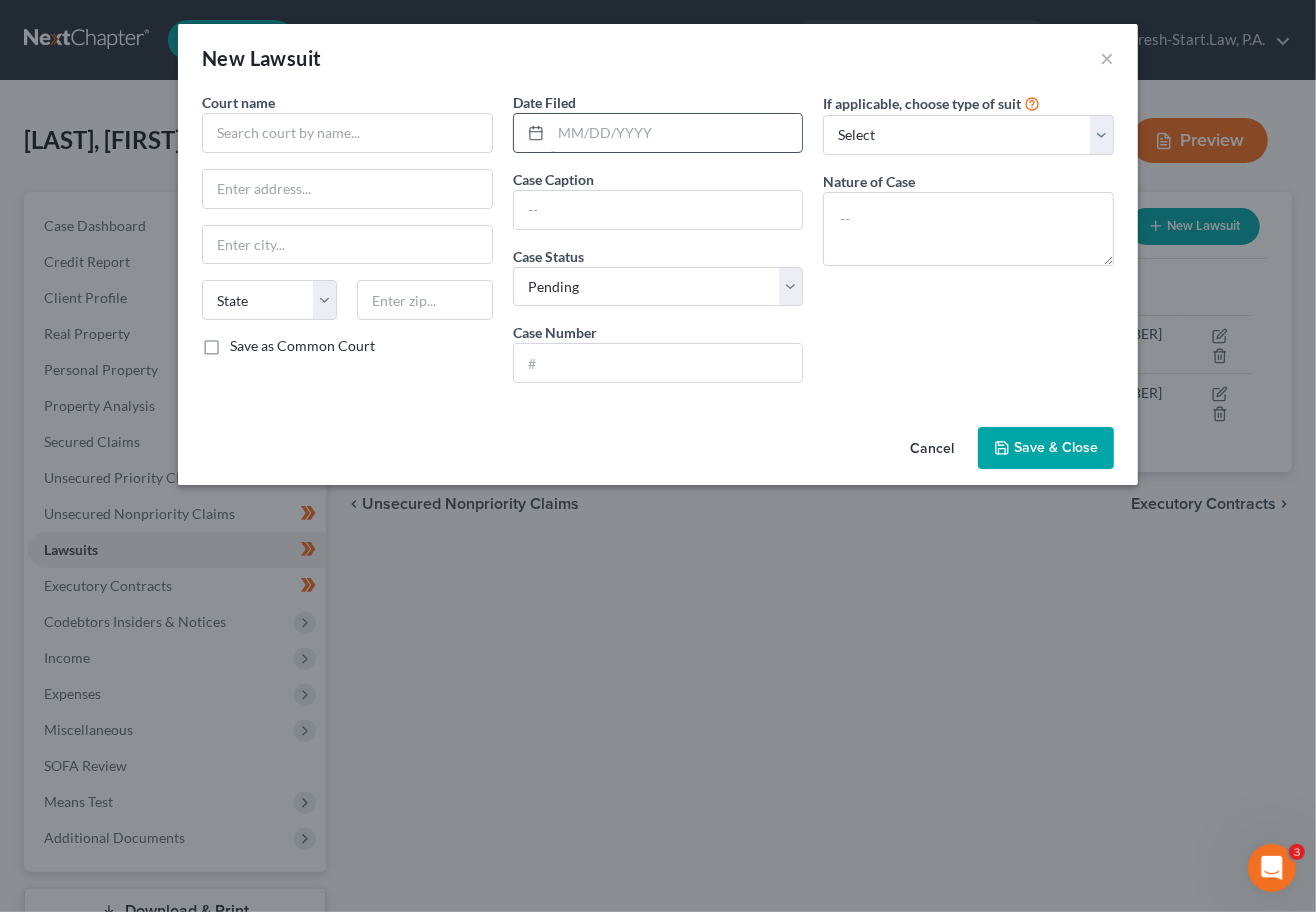 paste on "11/01/2024" 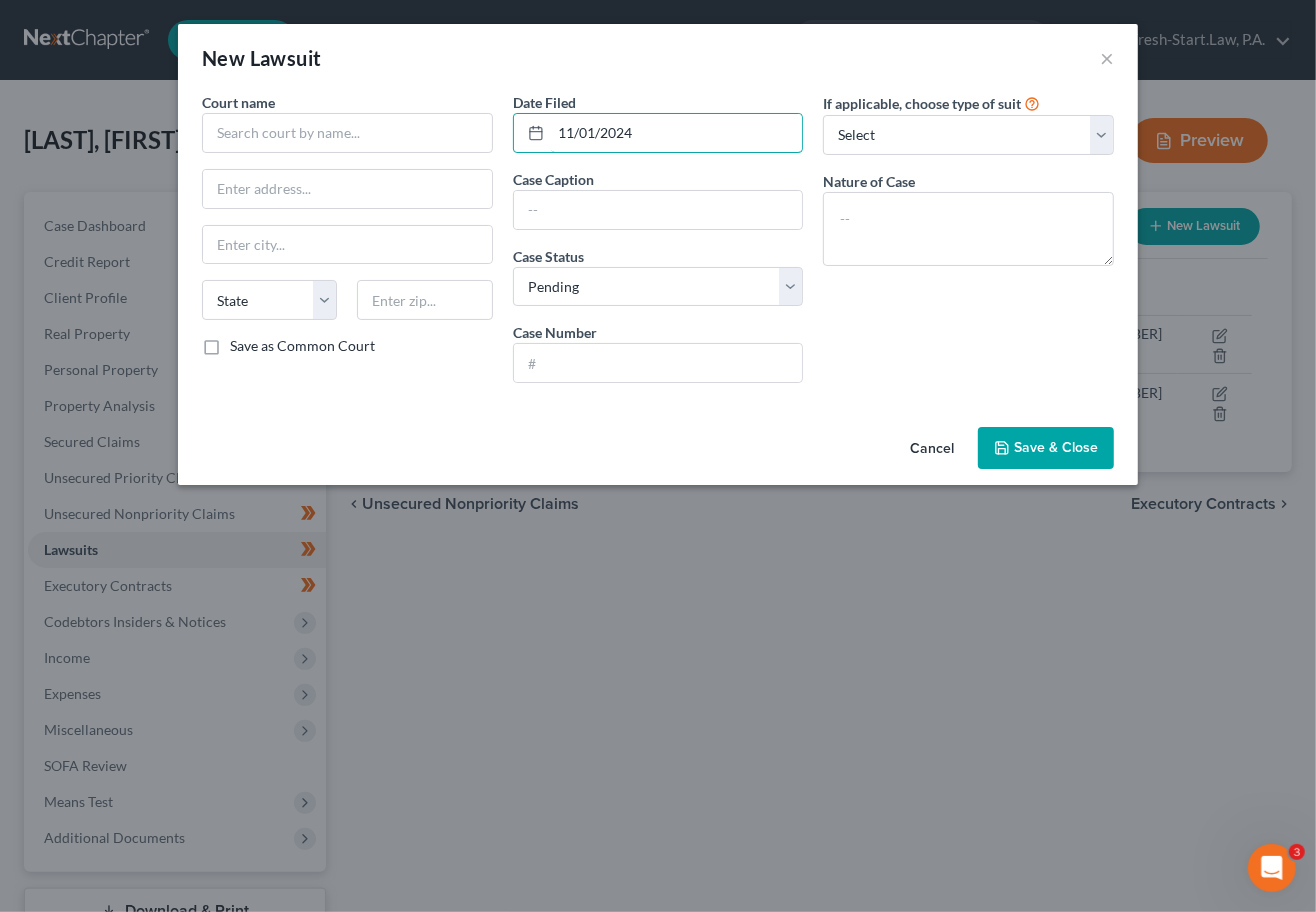 type on "11/01/2024" 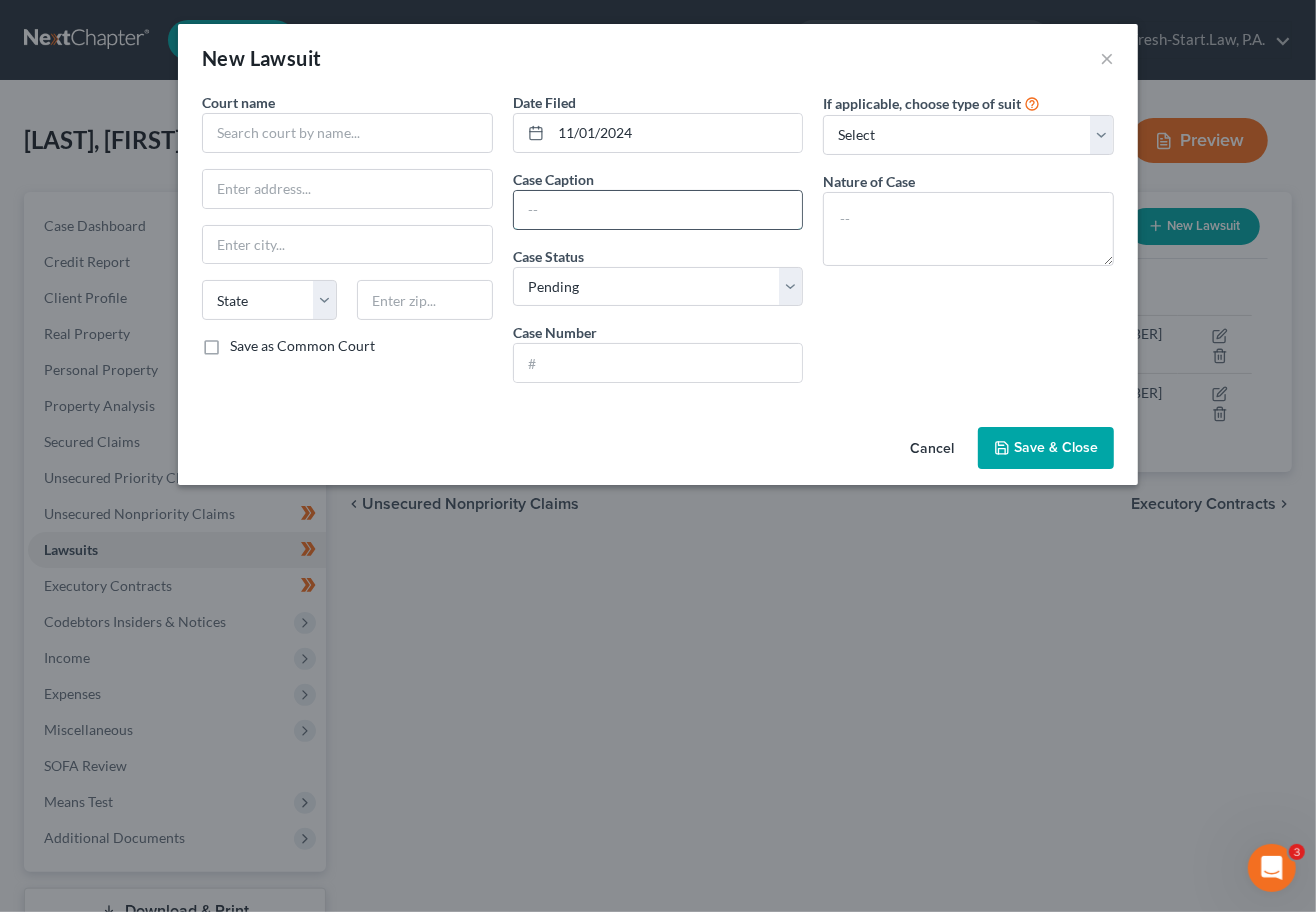 click at bounding box center [658, 210] 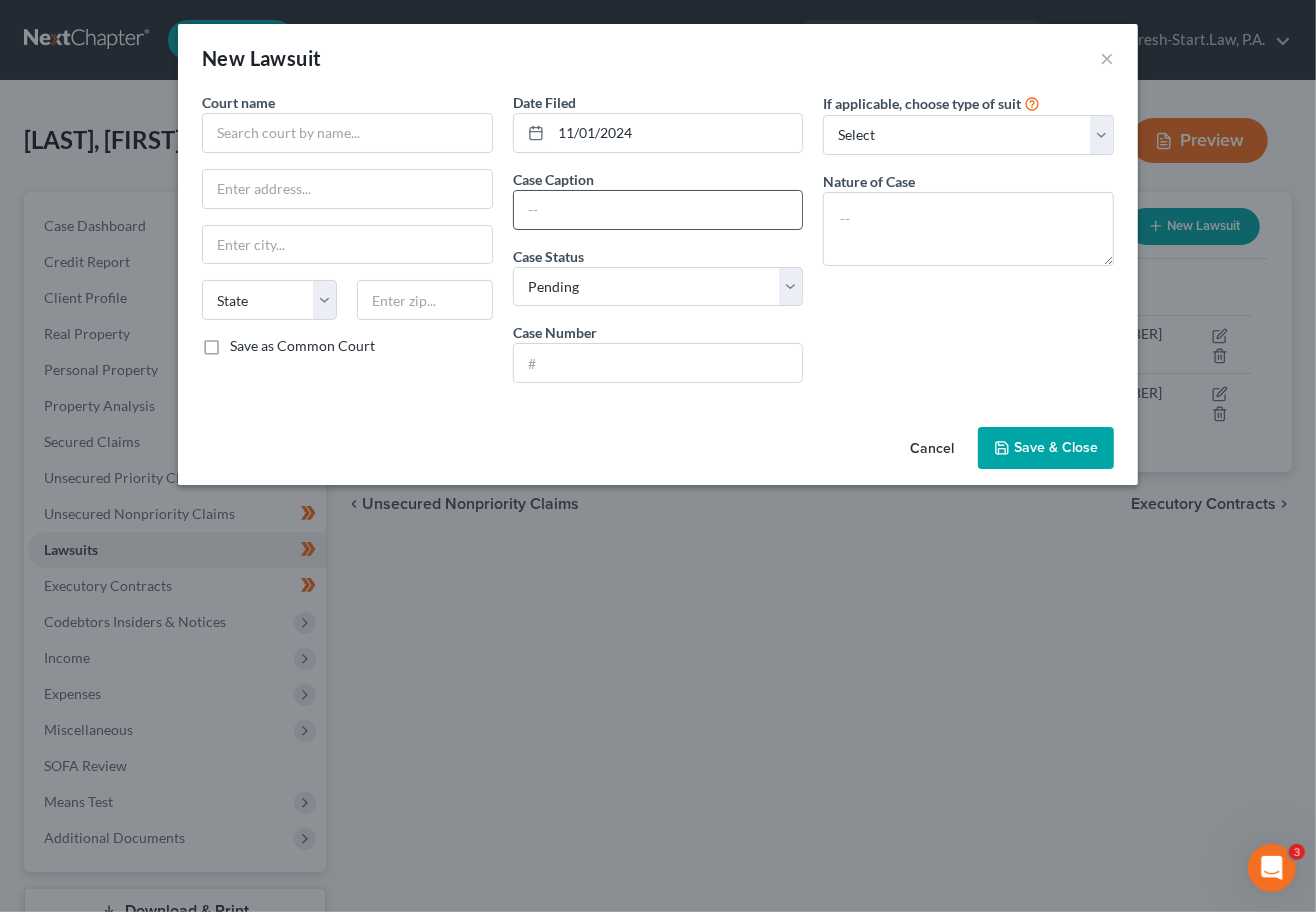 paste on "JPMORGAN CHASE BANK, N.A.vs.[LAST]" 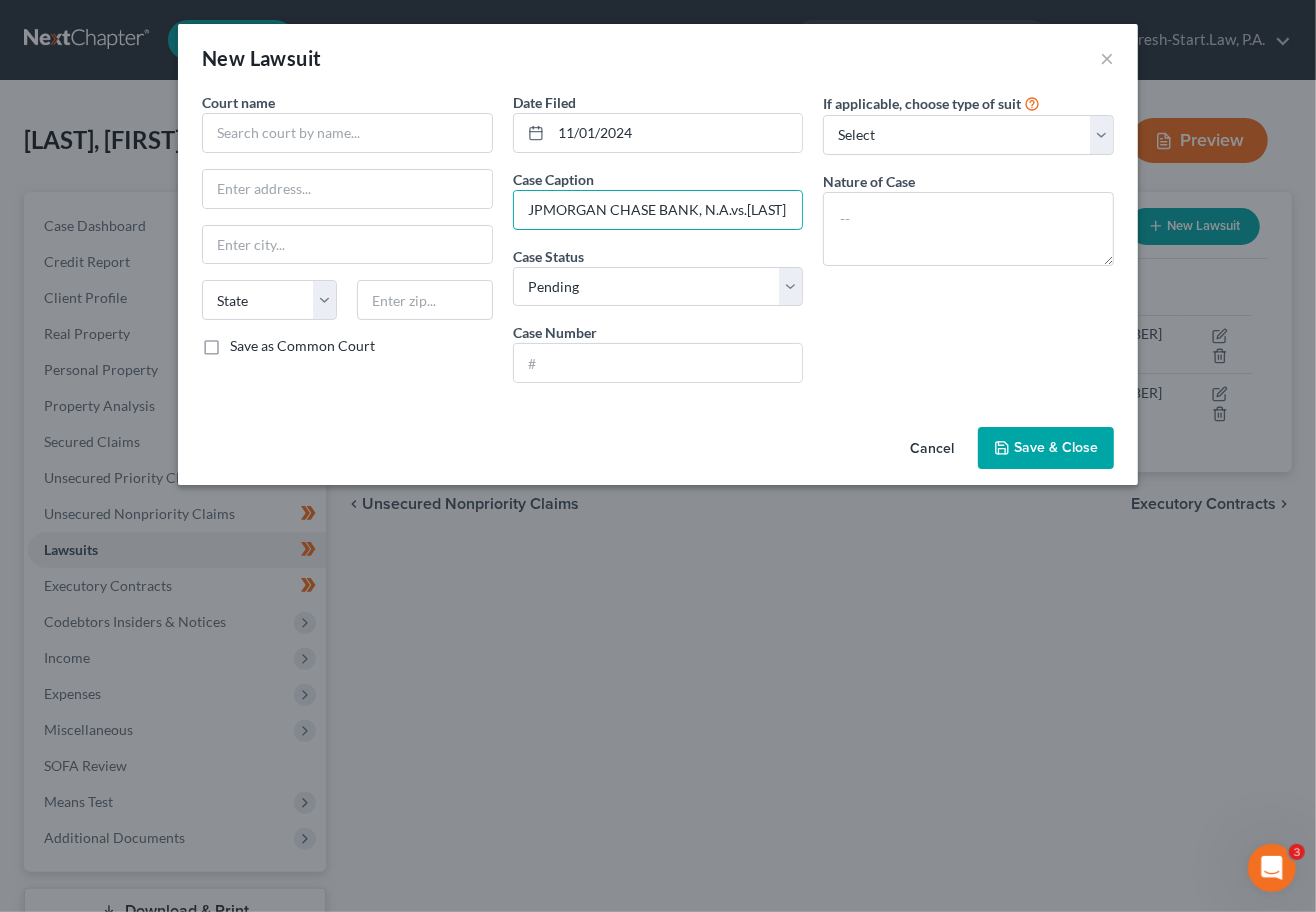 scroll, scrollTop: 0, scrollLeft: 85, axis: horizontal 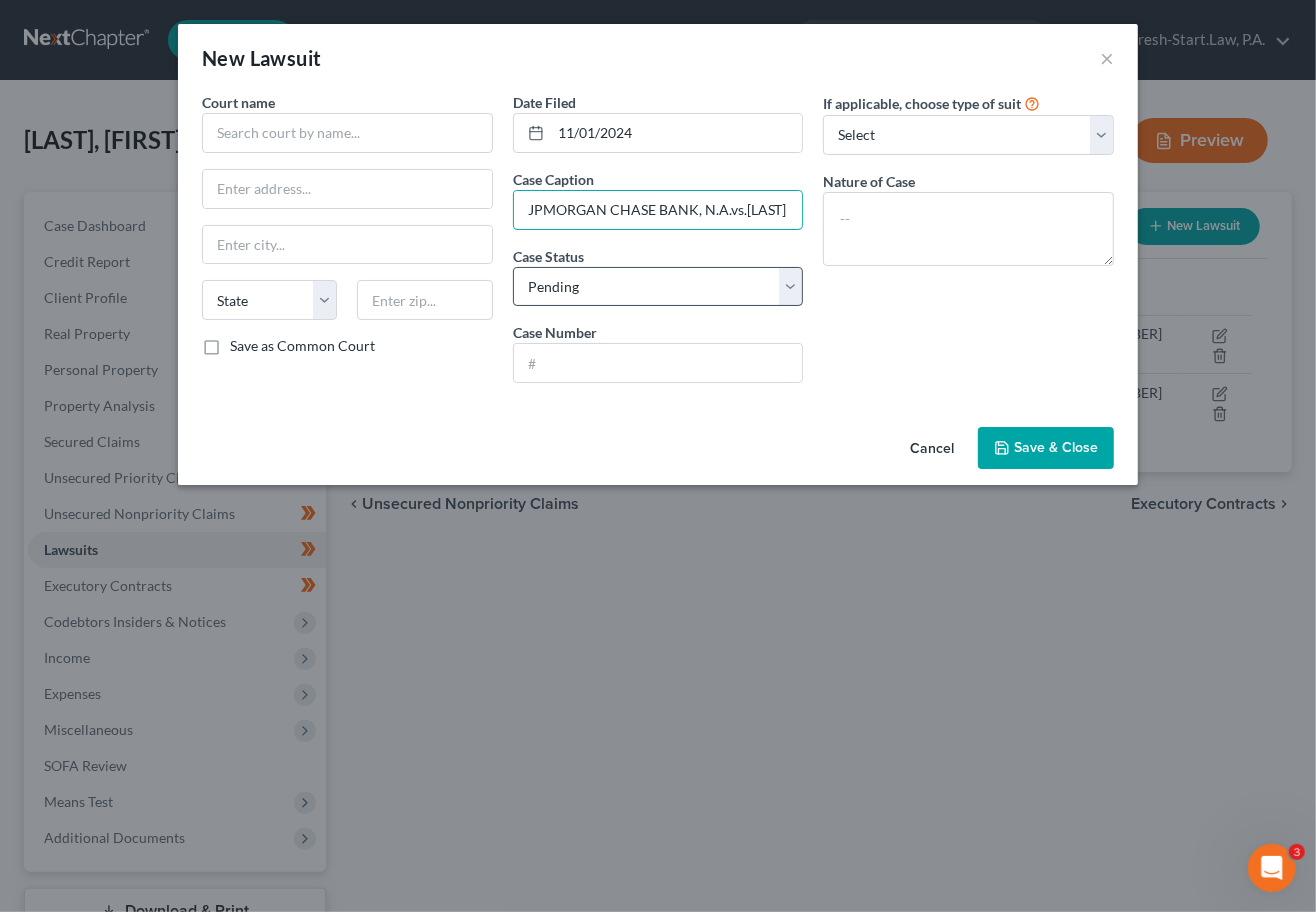 type on "JPMORGAN CHASE BANK, N.A.vs.[LAST]" 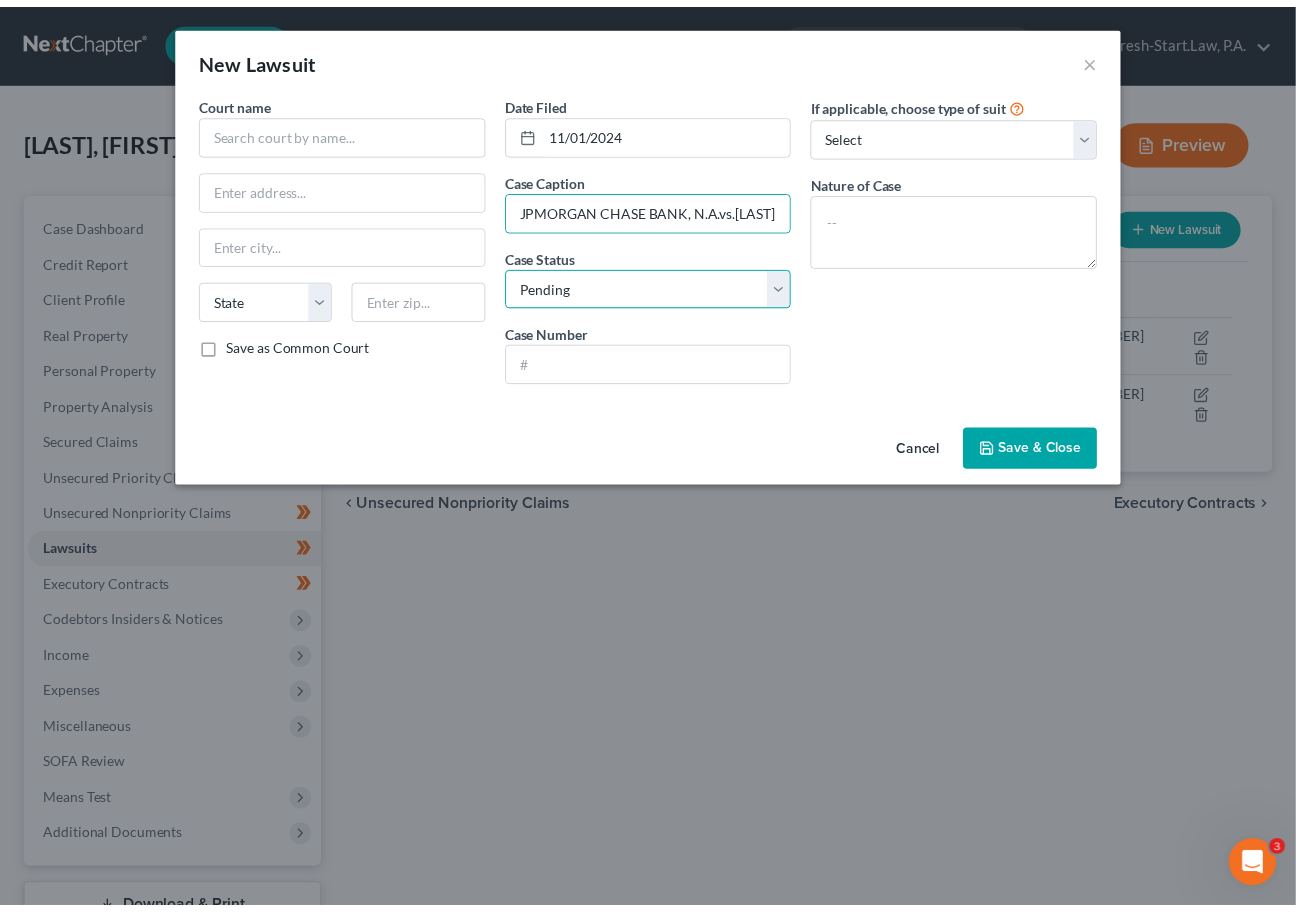 scroll, scrollTop: 0, scrollLeft: 0, axis: both 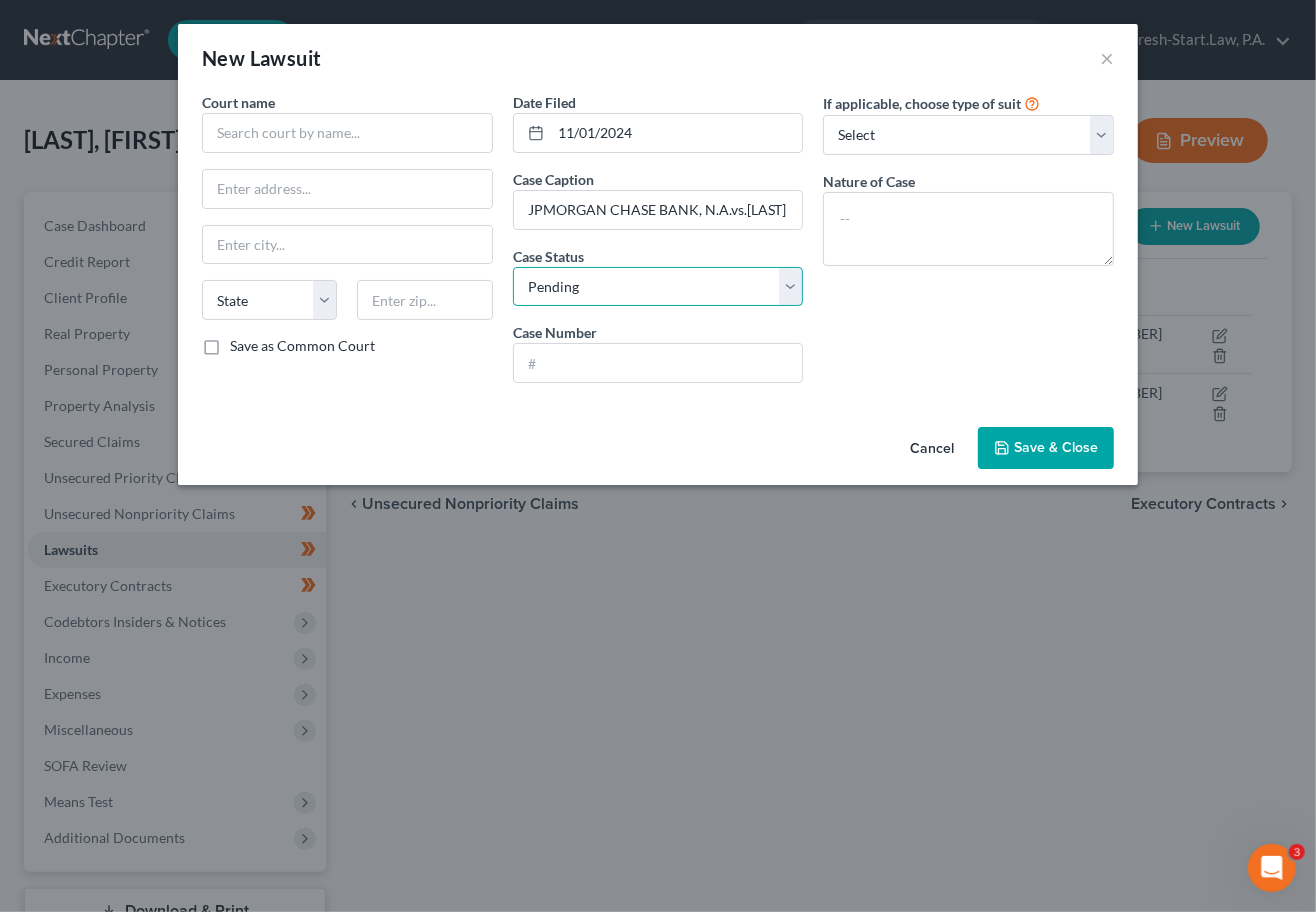 click on "Select Pending On Appeal Concluded" at bounding box center [658, 287] 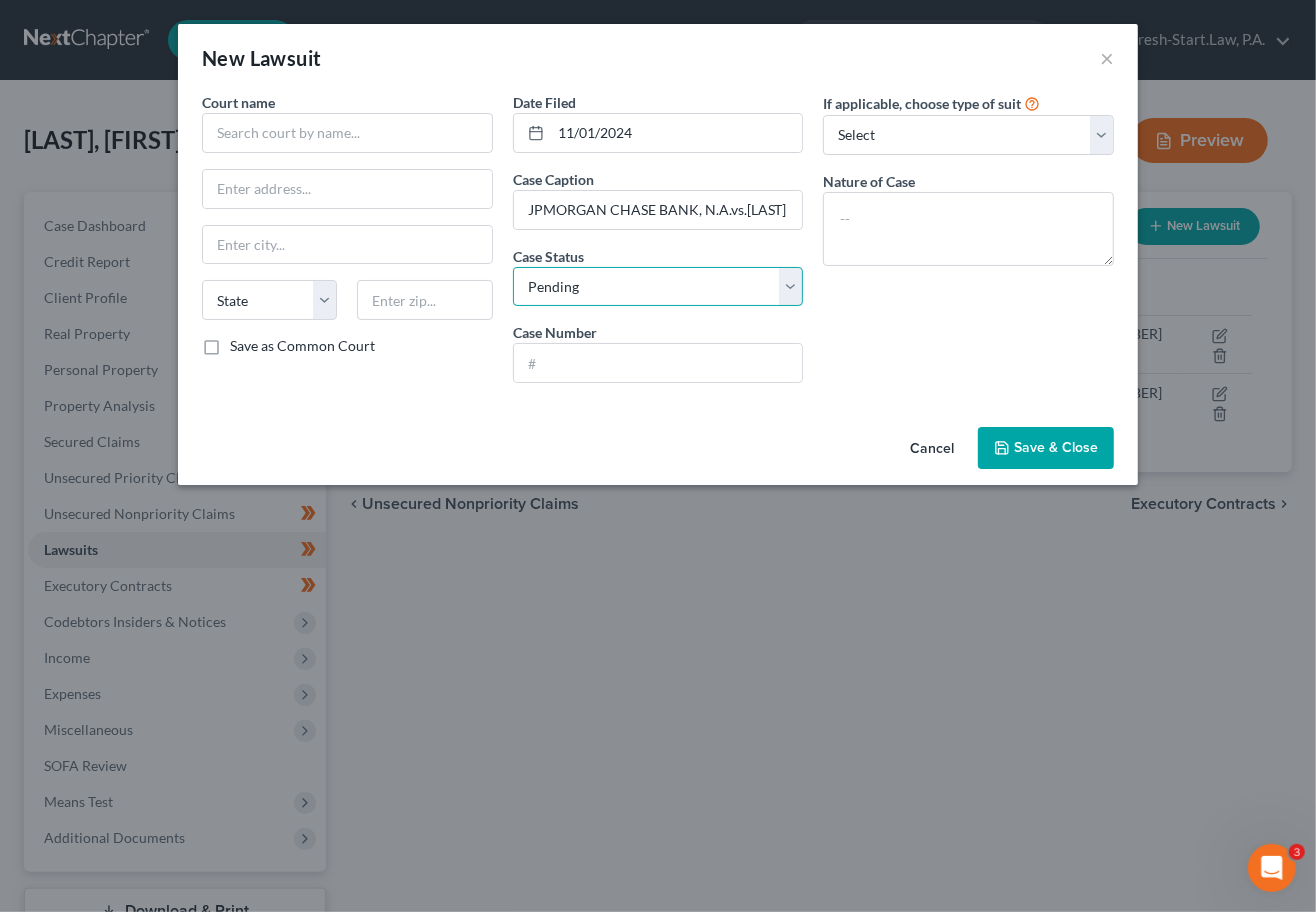 click on "Select Pending On Appeal Concluded" at bounding box center [658, 287] 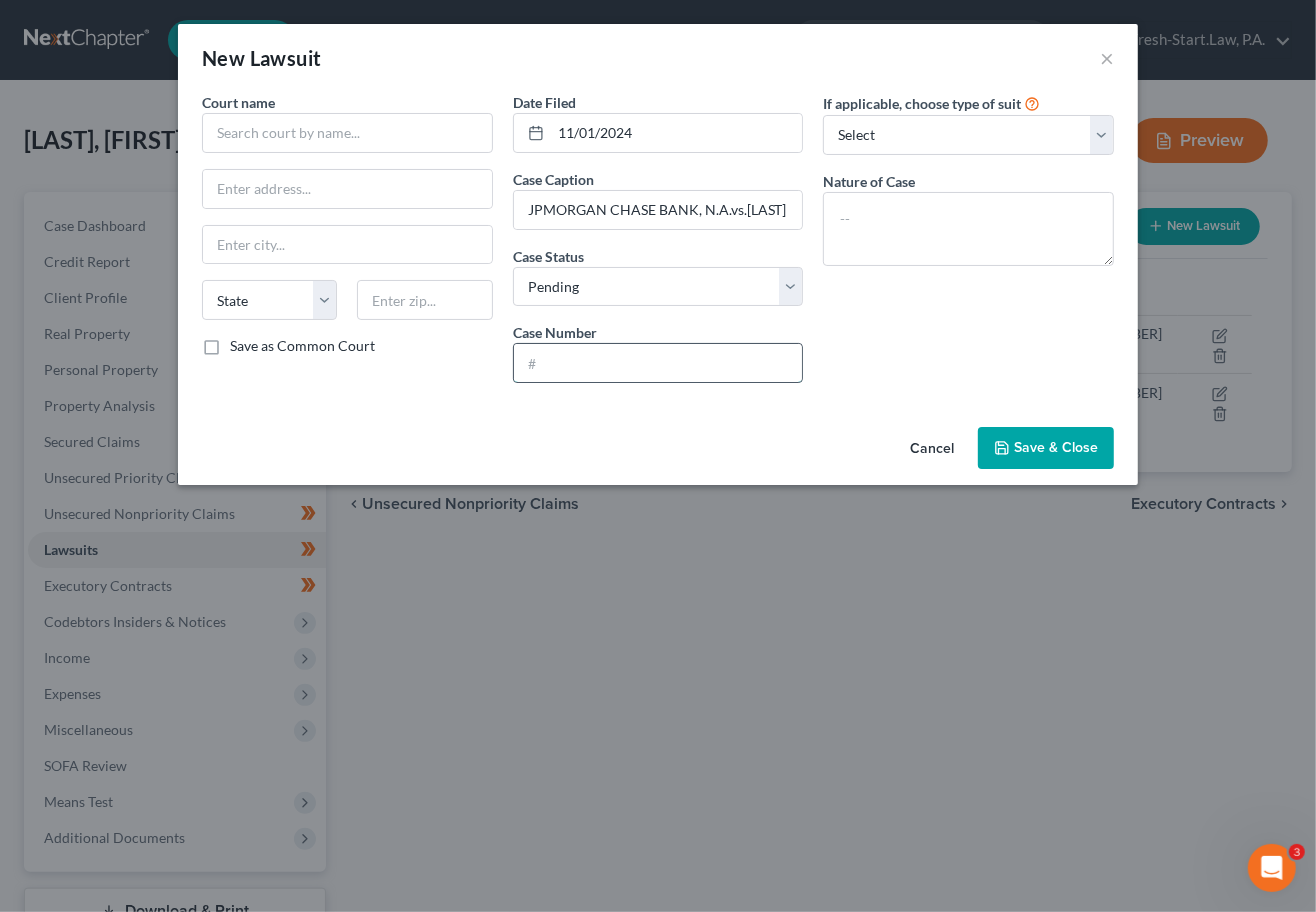 click at bounding box center (658, 363) 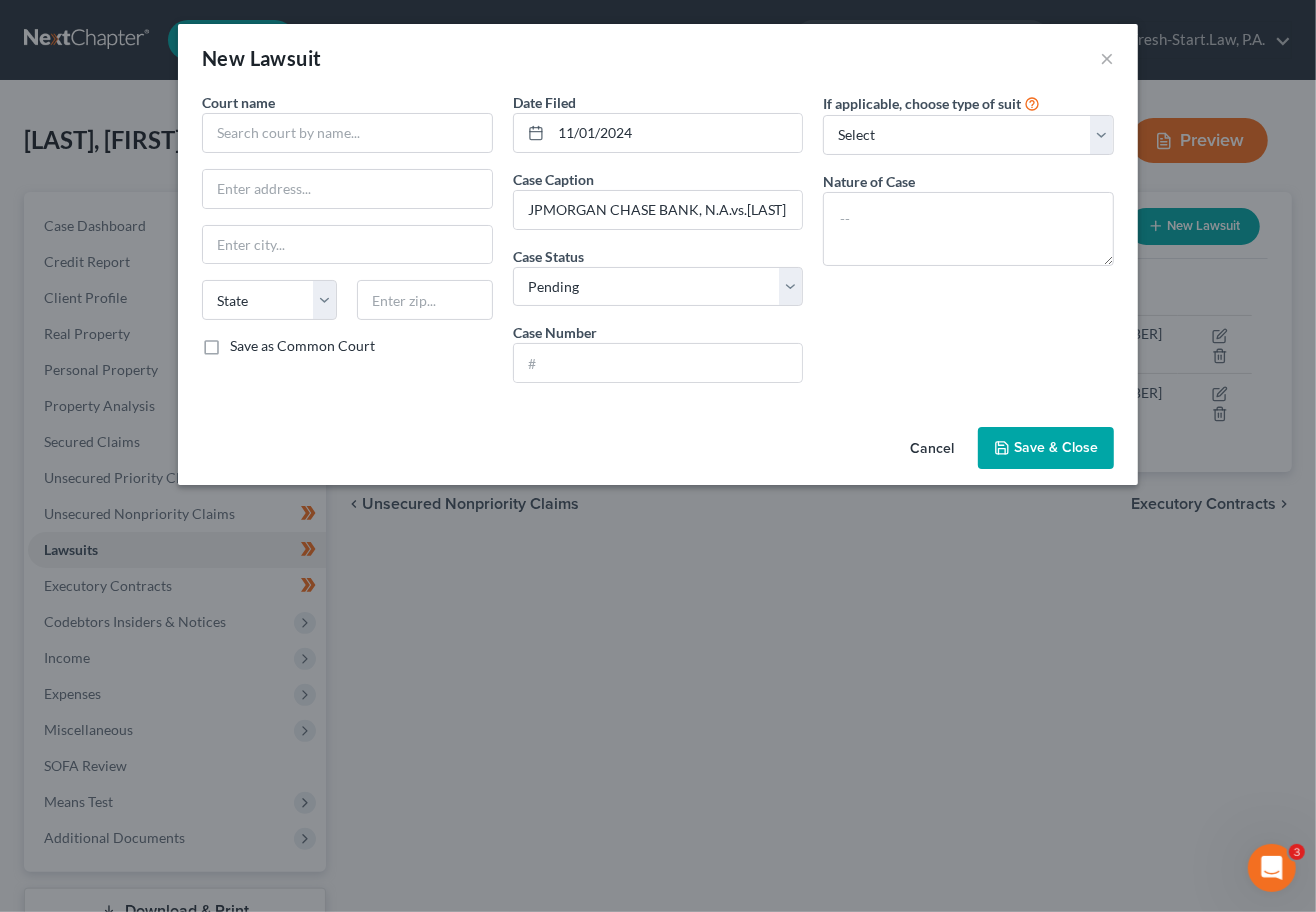 click on "Date Filed         [DATE] Case Caption JPMORGAN CHASE BANK, N.A.vs.[LAST]
Case Status
*
Select Pending On Appeal Concluded Case Number" at bounding box center (658, 245) 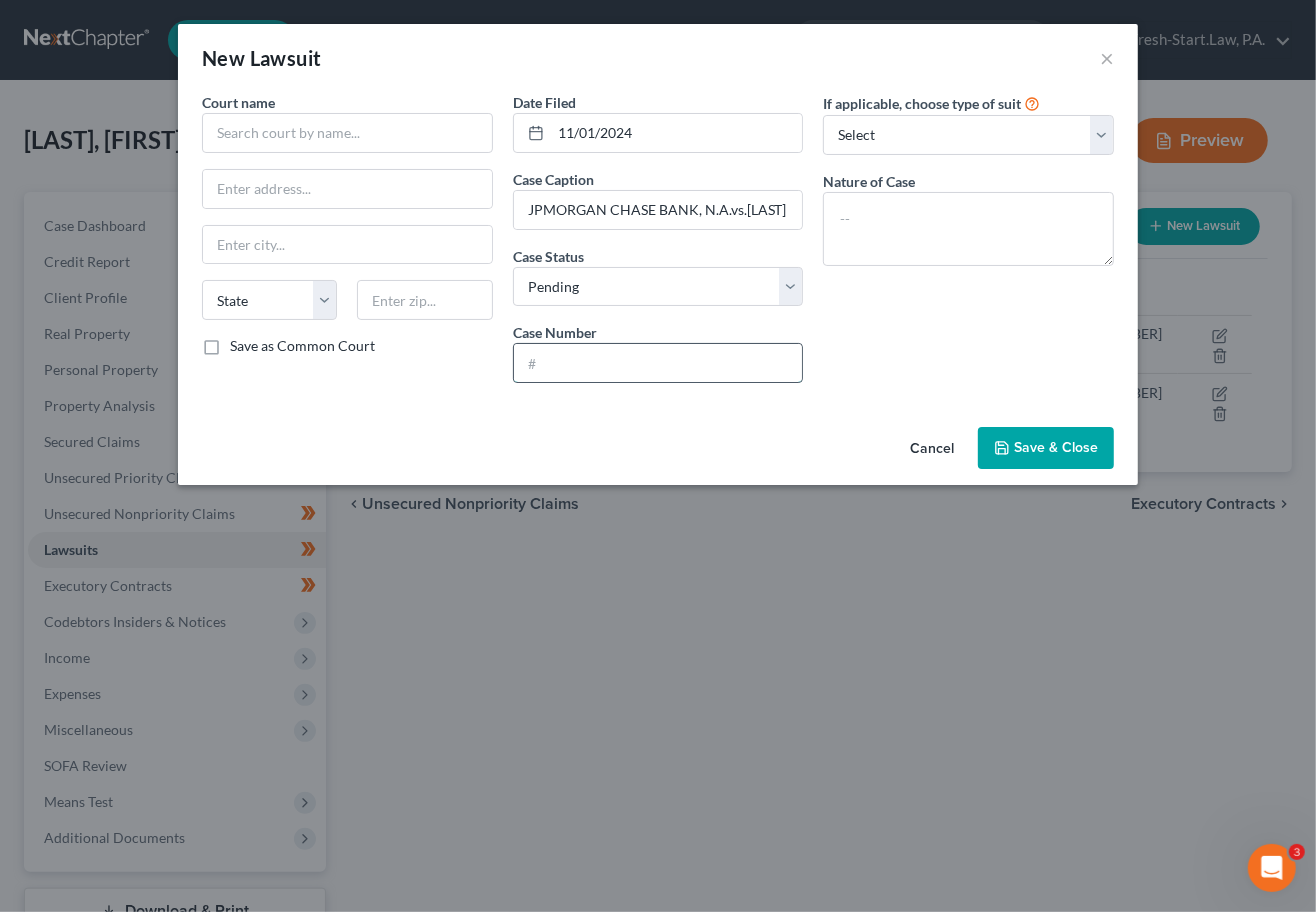 paste on "[CASE_NUMBER]" 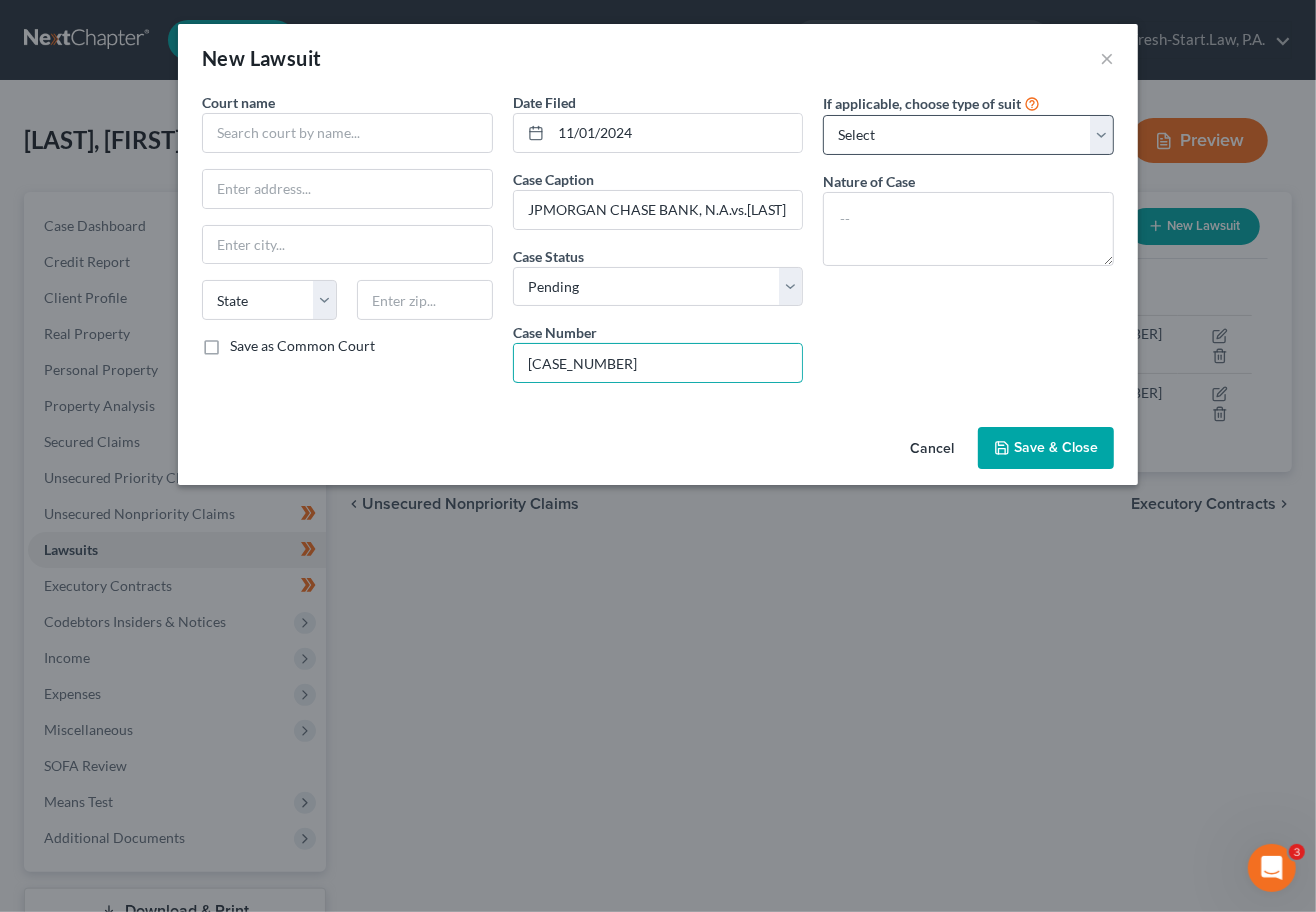 type on "[CASE_NUMBER]" 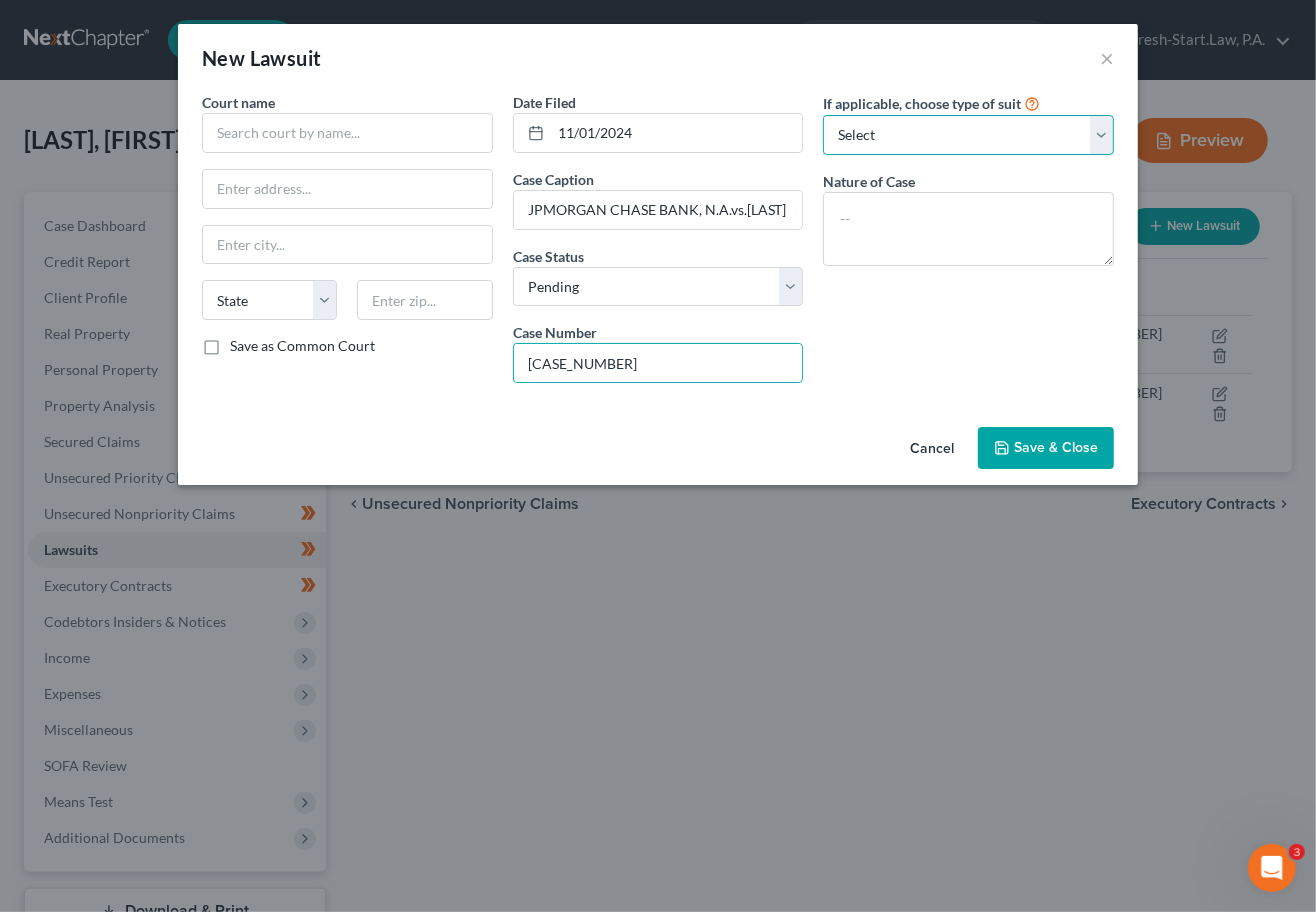 click on "Select Repossession Garnishment Foreclosure Attached, Seized, Or Levied Other" at bounding box center [968, 135] 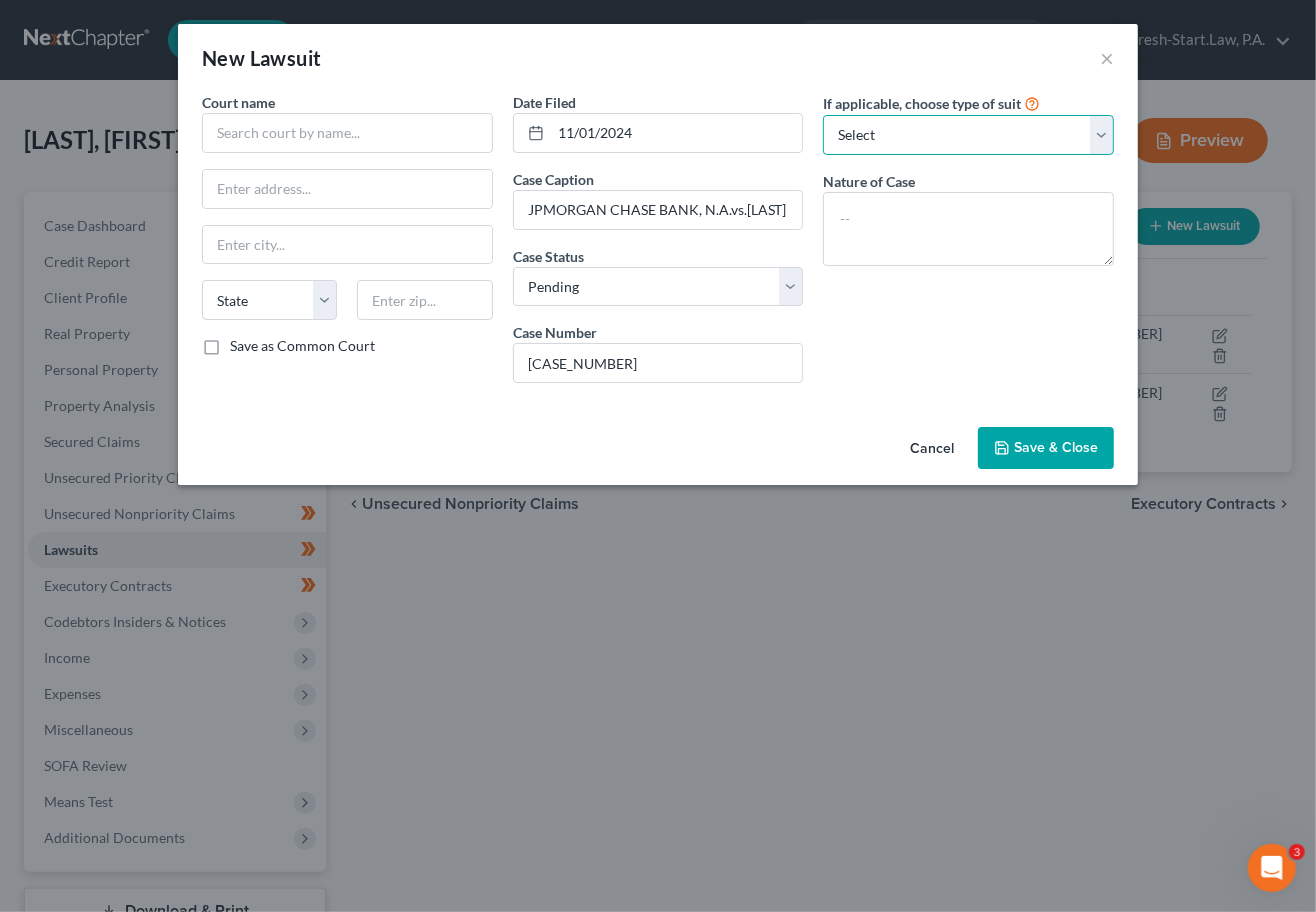 drag, startPoint x: 1001, startPoint y: 133, endPoint x: 976, endPoint y: 130, distance: 25.179358 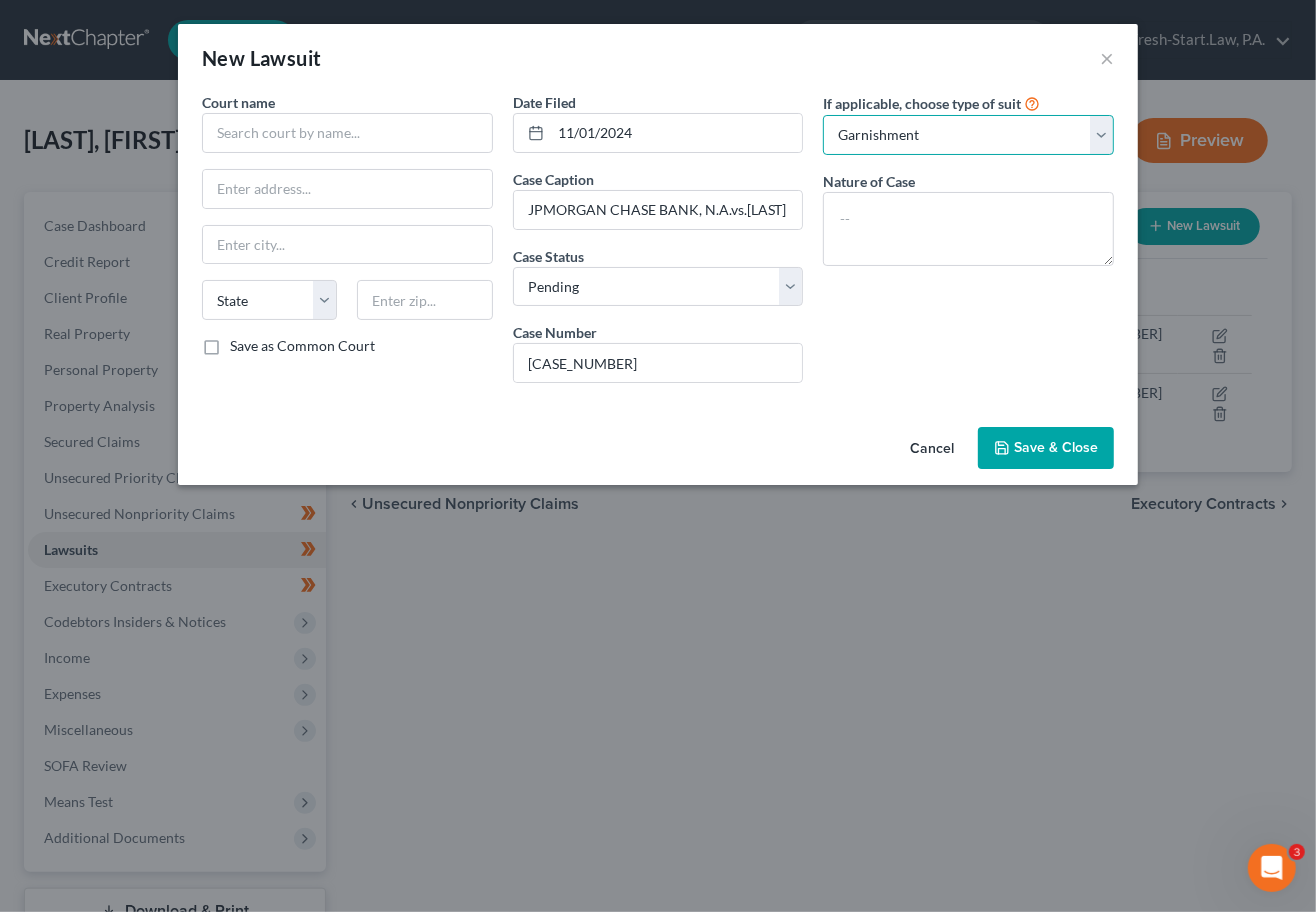 click on "Select Repossession Garnishment Foreclosure Attached, Seized, Or Levied Other" at bounding box center (968, 135) 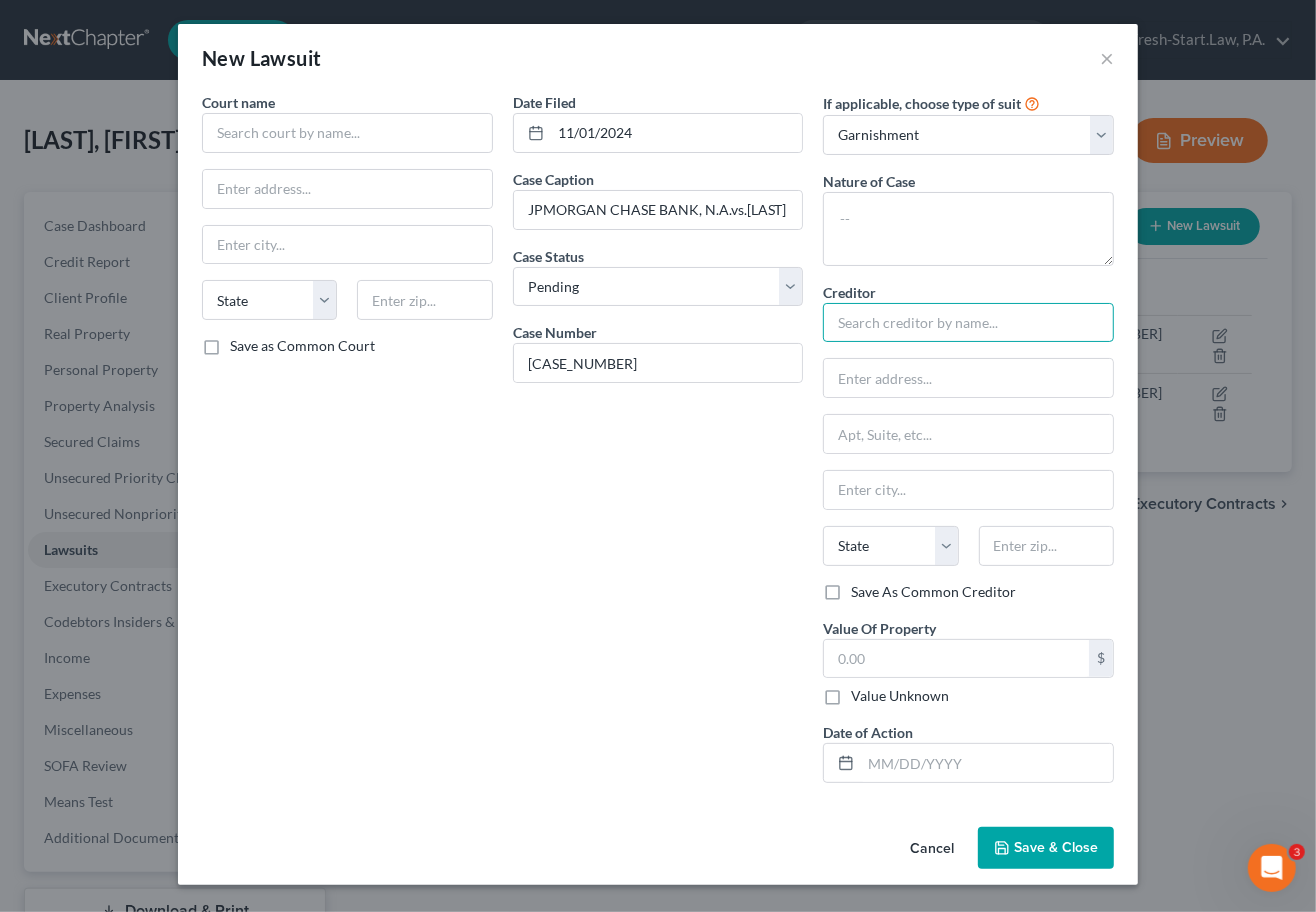 click at bounding box center (968, 323) 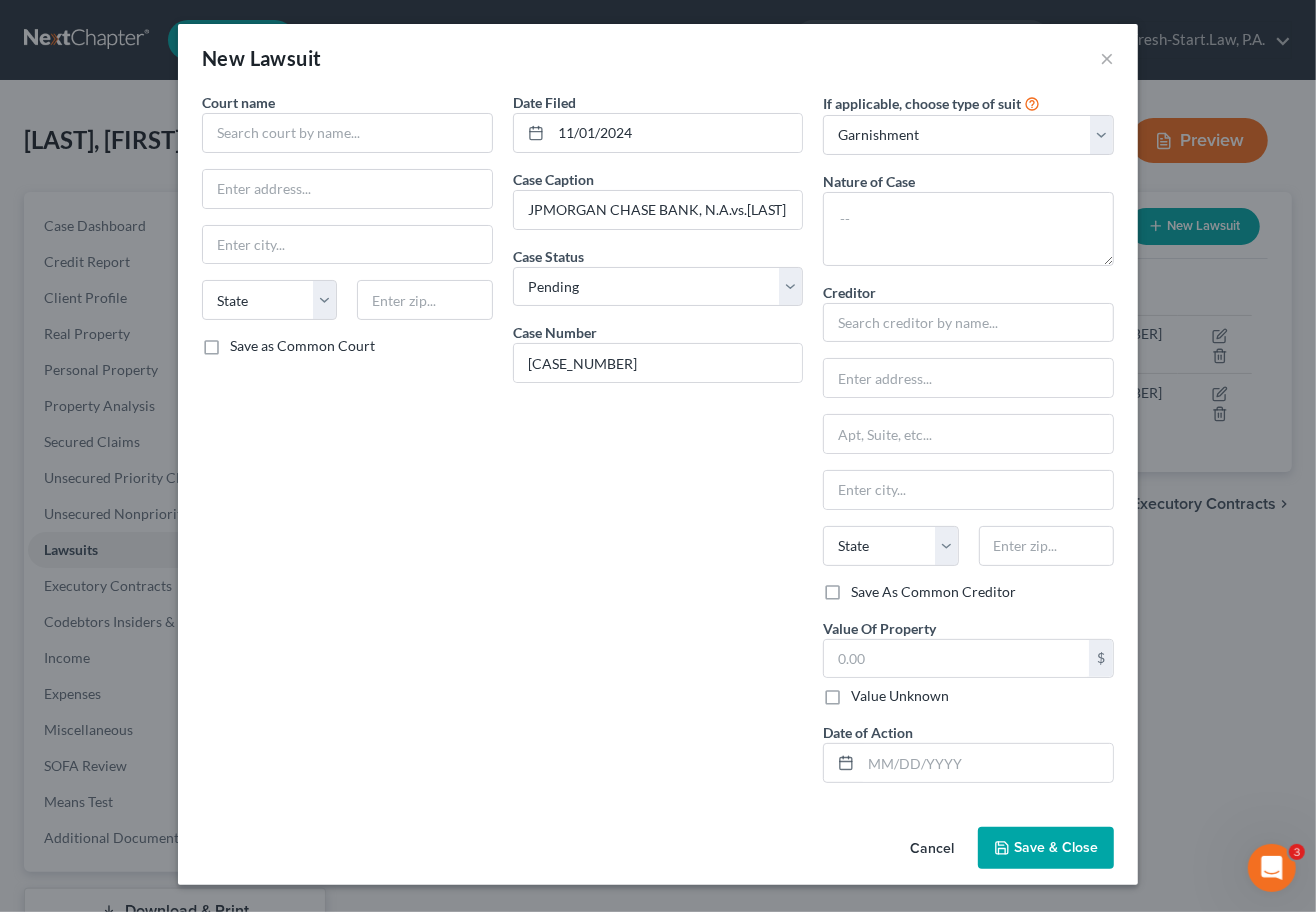click on "Court name
*
State AL AK AR AZ CA CO CT DE DC FL GA GU HI ID IL IN IA KS KY LA ME MD MA MI MN MS MO MT NC ND NE NV NH NJ NM NY OH OK OR PA PR RI SC SD TN TX UT VI VA VT WA WV WI WY Save as Common Court" at bounding box center [347, 445] 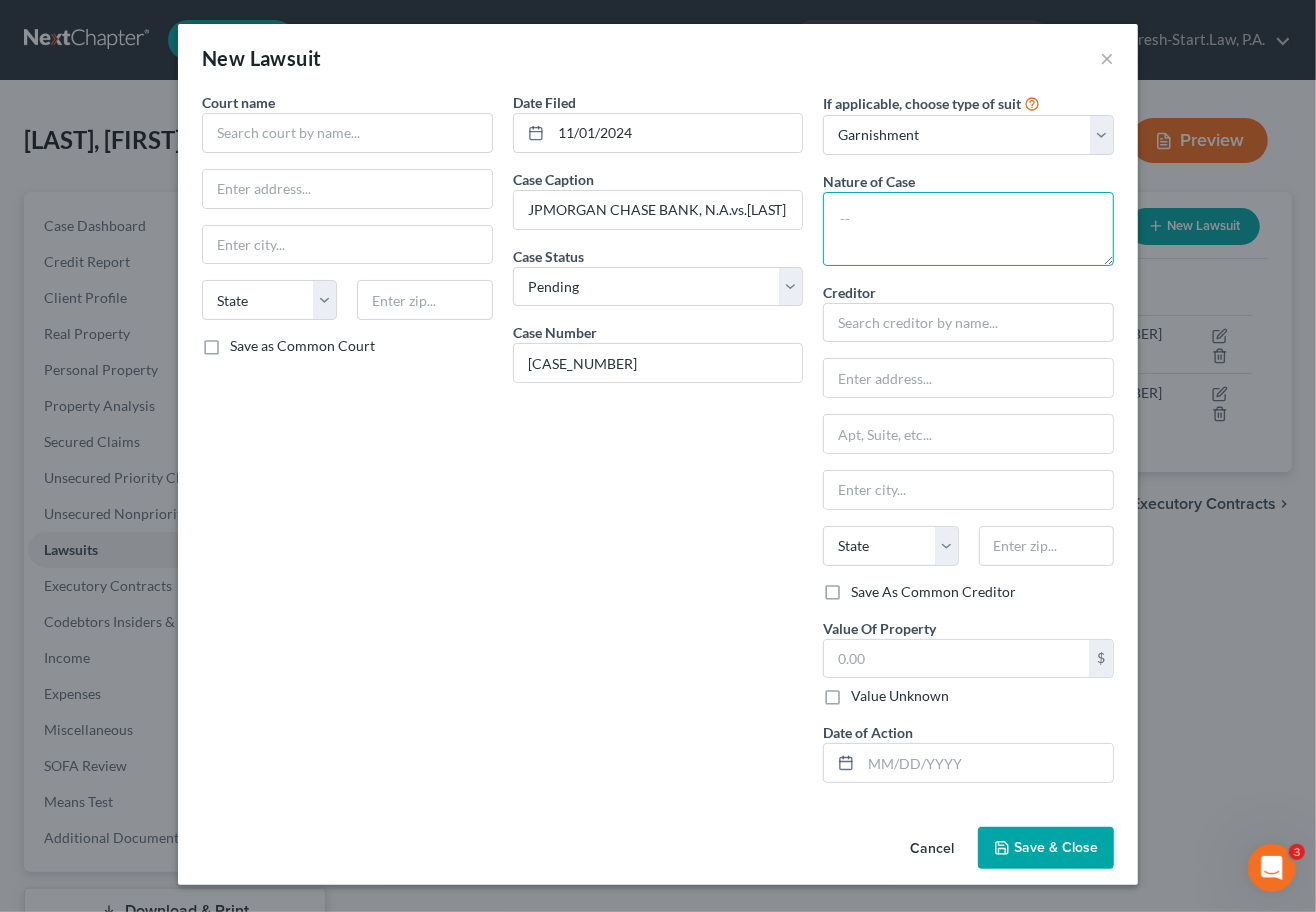 click at bounding box center (968, 229) 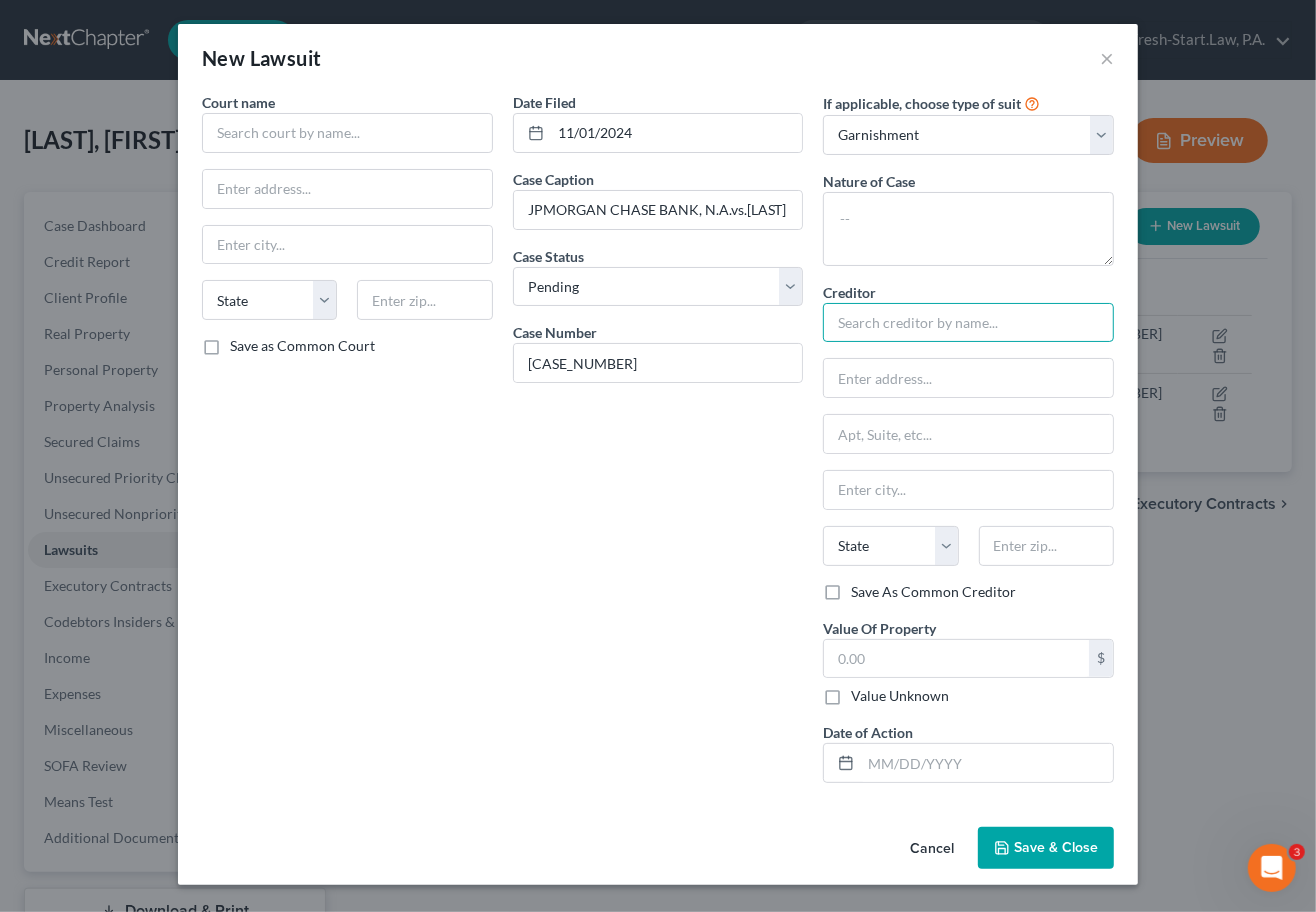 click at bounding box center (968, 323) 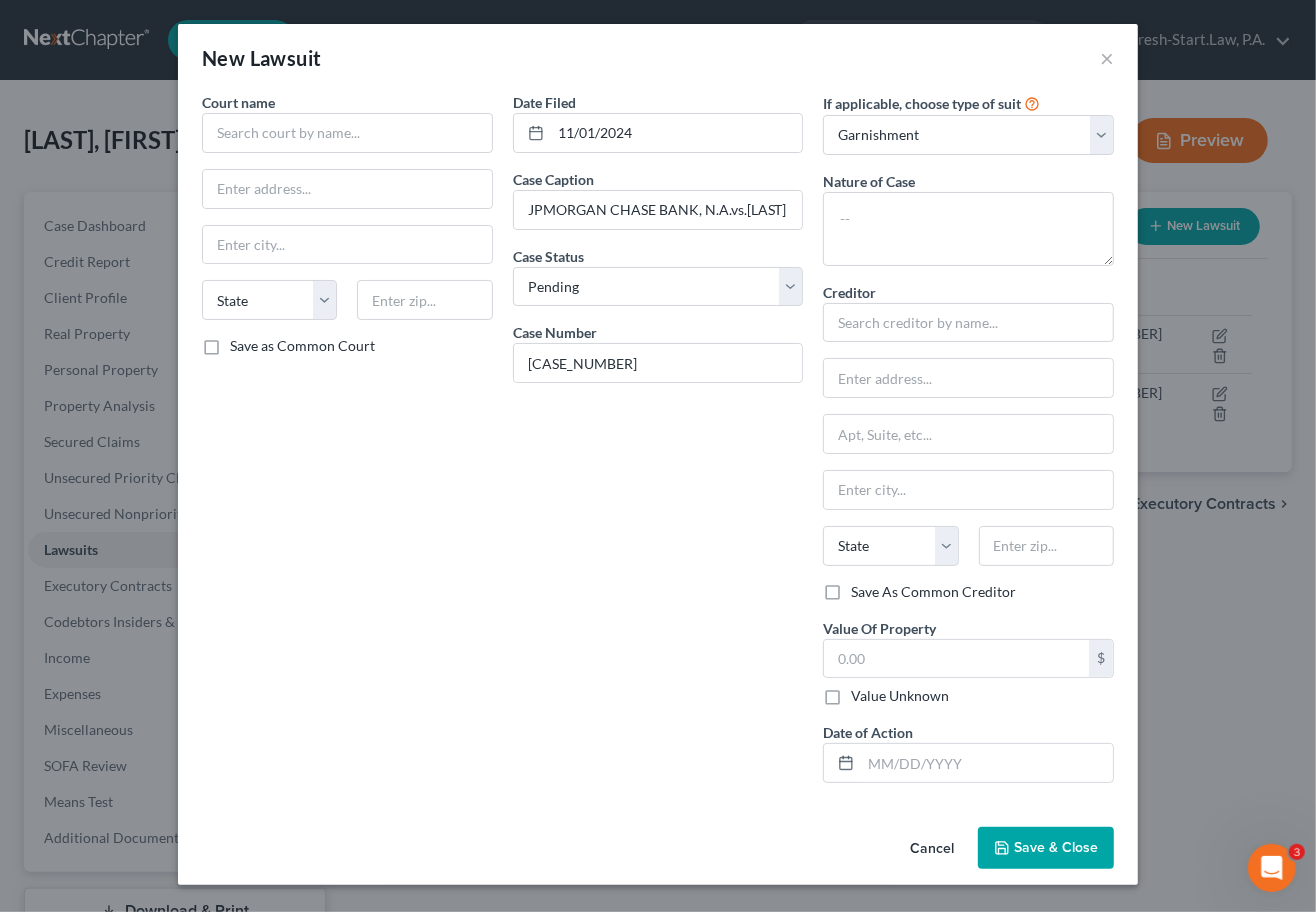 click on "Cancel" at bounding box center (932, 849) 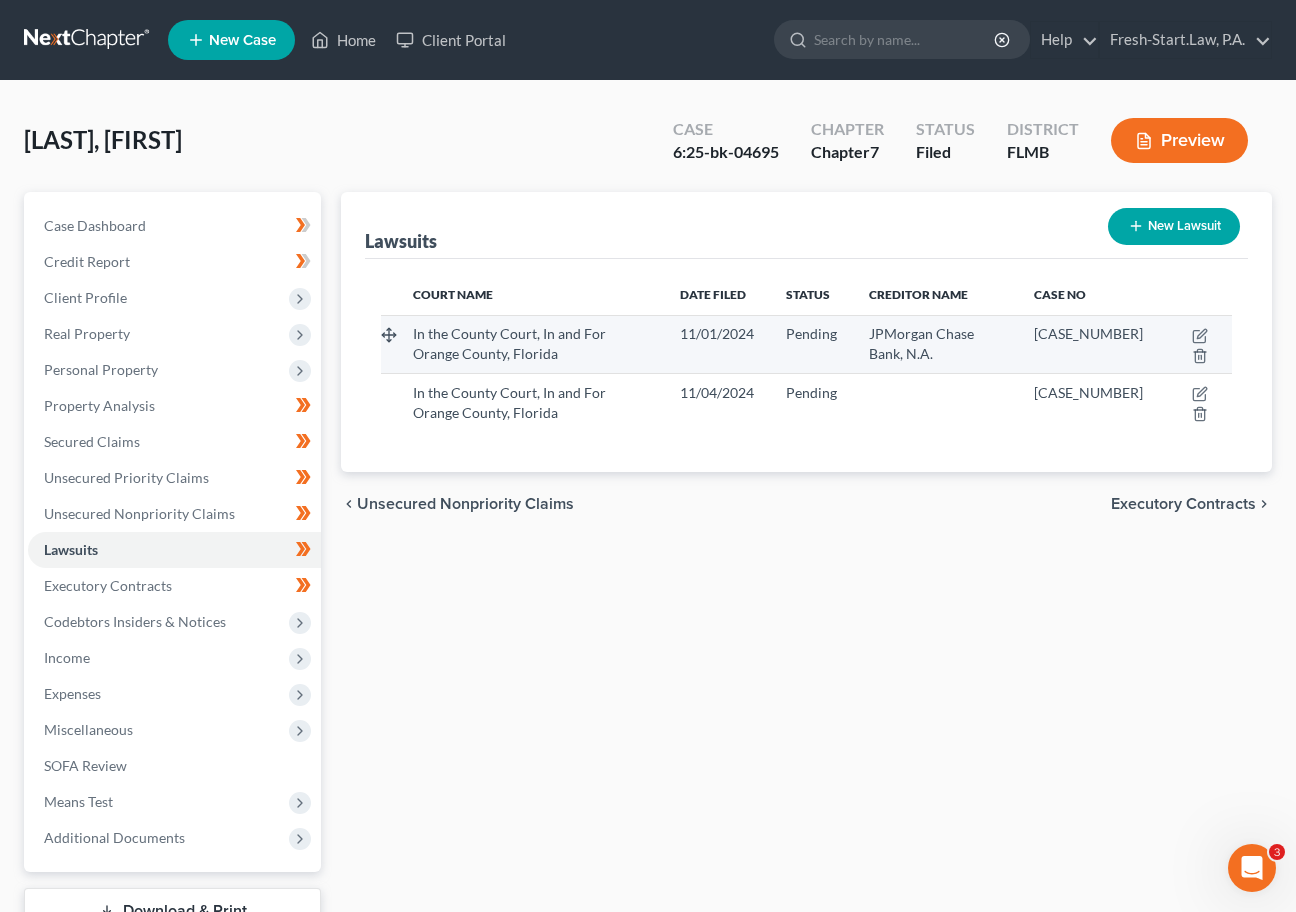 click at bounding box center [1195, 344] 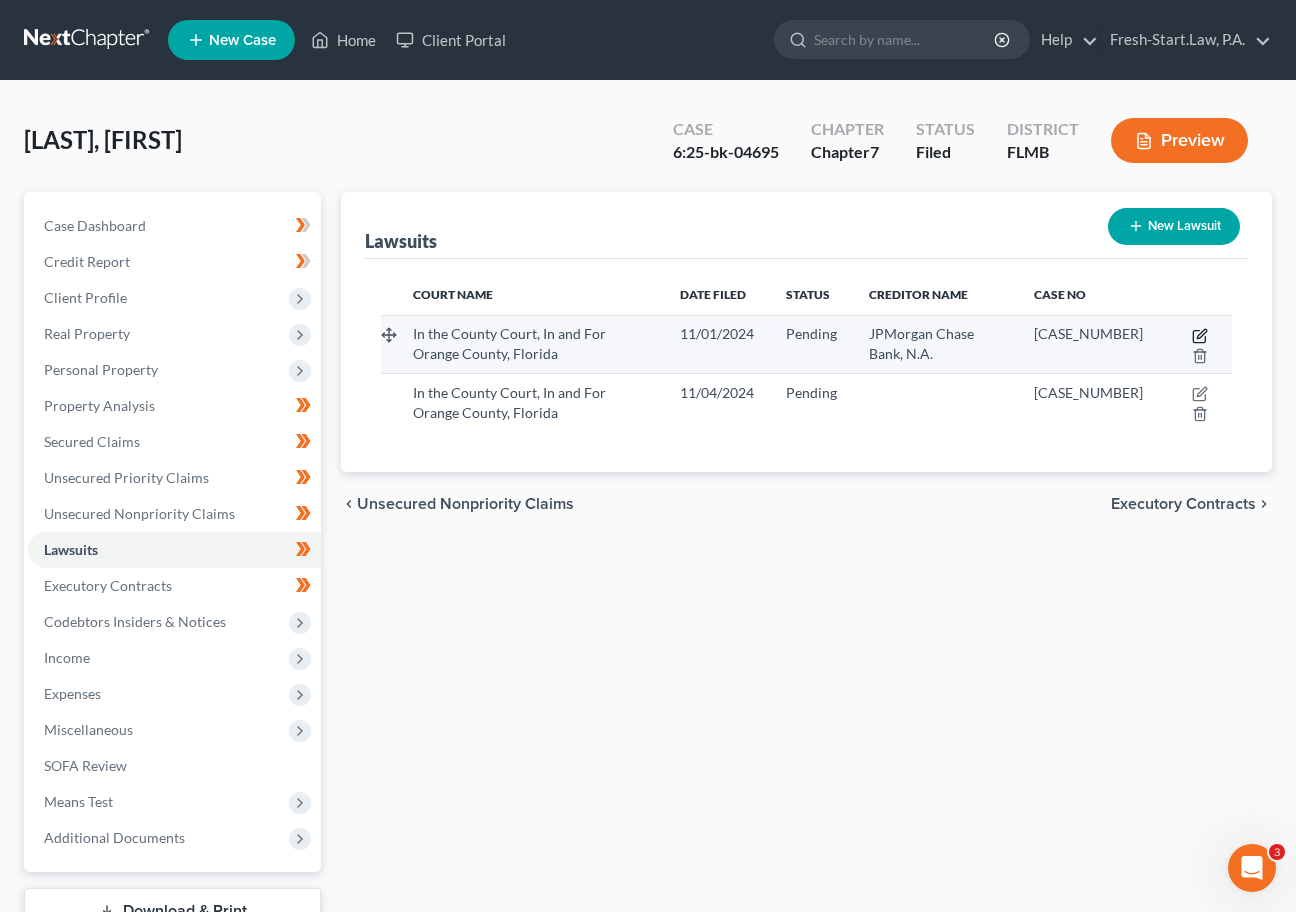 click 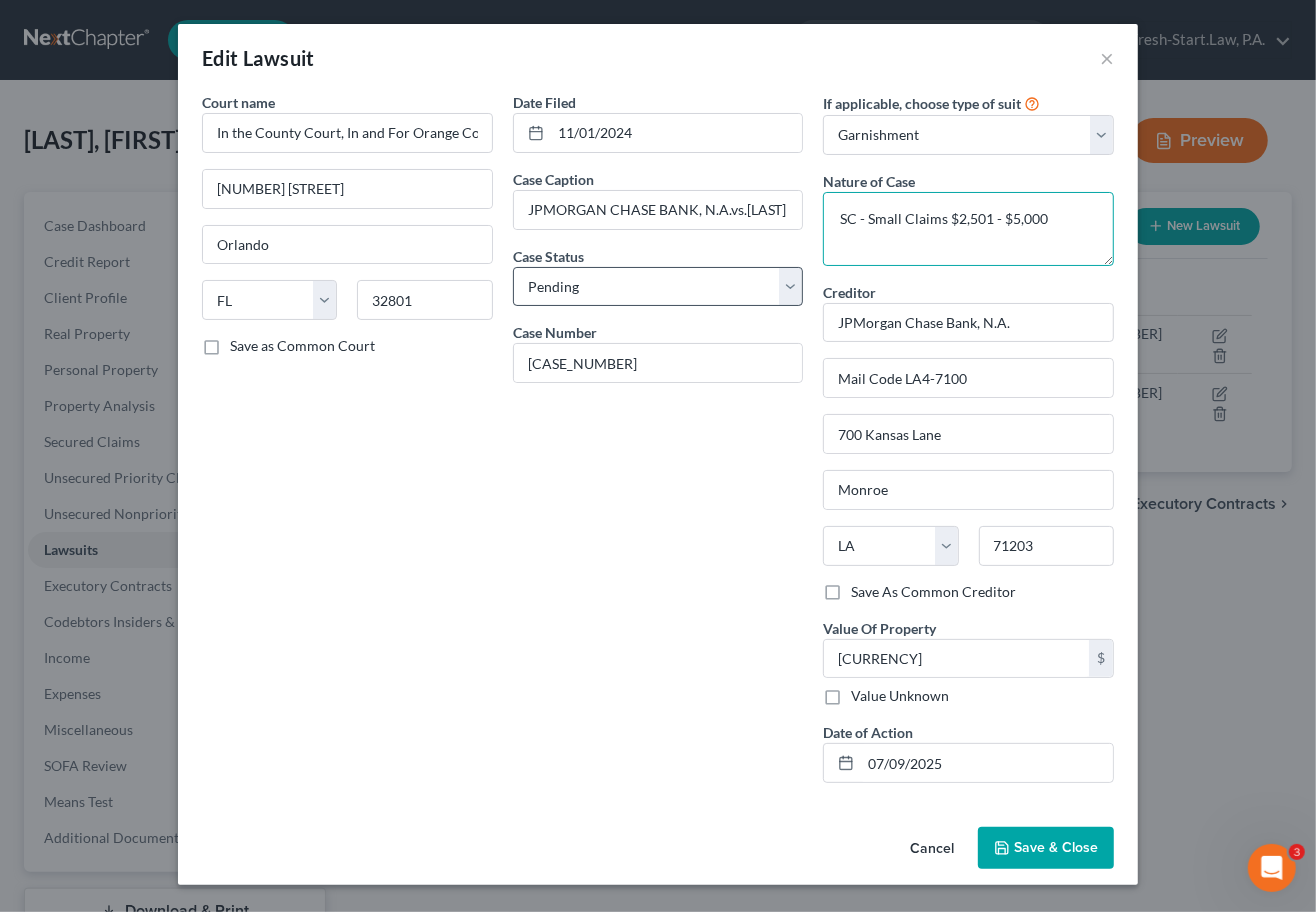 drag, startPoint x: 1084, startPoint y: 215, endPoint x: 659, endPoint y: 266, distance: 428.04907 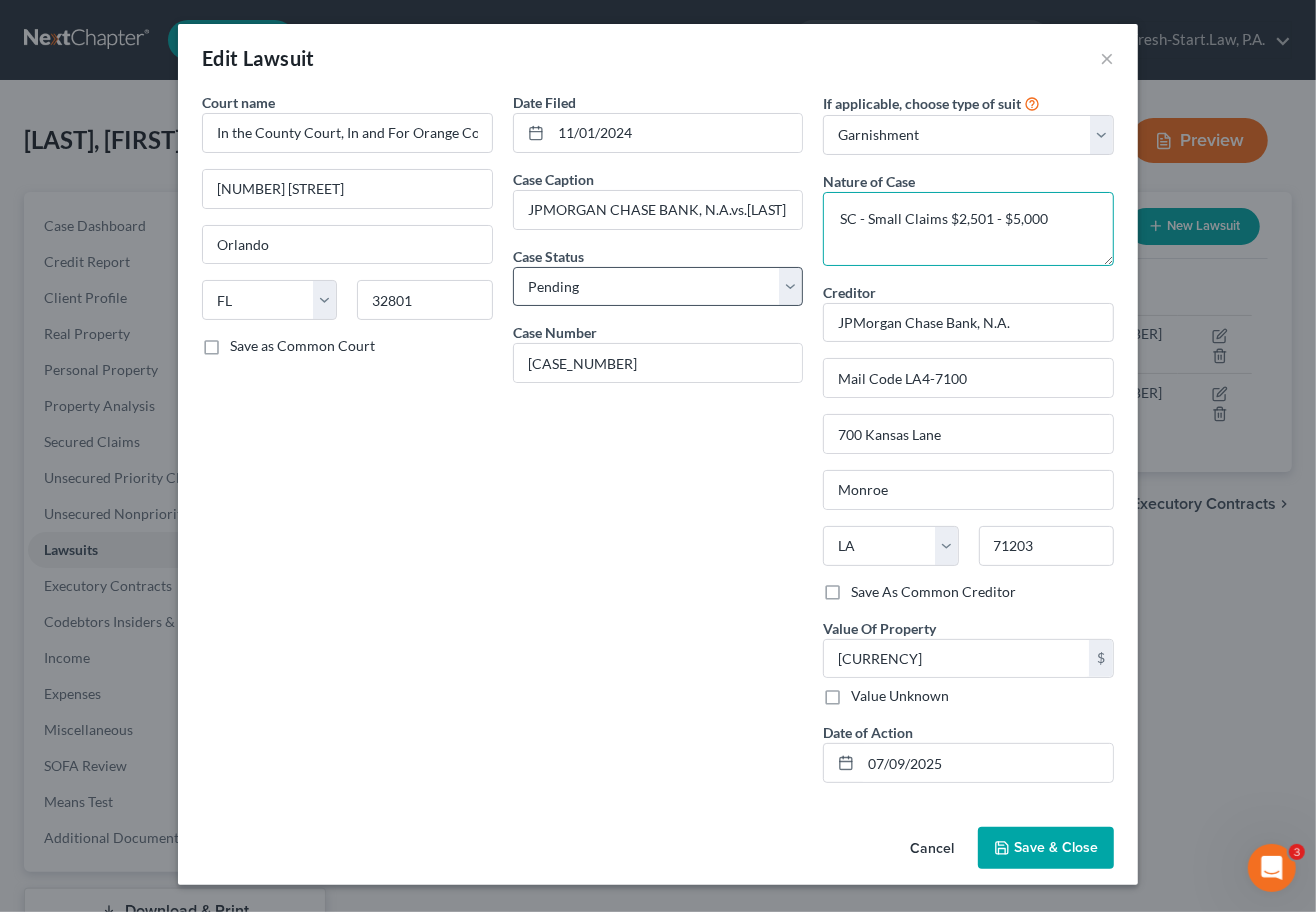 click on "Court name
*
In the County Court, In and For Orange County, Florida                      [NUMBER] [STREET] [CITY] State AL AK AR AZ CA CO CT DE DC FL GA GU HI ID IL IN IA KS KY LA ME MD MA MI MN MS MO MT NC ND NE NV NH NJ NM NY OH OK OR PA PR RI SC SD TN TX UT VI VA VT WA WV WI WY [POSTAL_CODE] Save as Common Court Date Filed         [DATE] Case Caption JPMORGAN CHASE BANK, N.A.vs.[LAST]
Case Status
*
Select Pending On Appeal Concluded Case Number [CASE_NUMBER] If applicable, choose type of suit     Select Repossession Garnishment Foreclosure Attached, Seized, Or Levied Other Nature of Case SC - Small Claims $2,501 - $5,000 Creditor *    JPMorgan Chase Bank, N.A.                      Mail Code LA4-7100 [NUMBER] [STREET] [CITY] State AL AK AR AZ CA CO CT DE DC FL GA GU HI ID IL IN IA KS KY LA ME MD MA MI MN MS MO MT NC ND NE NV NH NJ NM NY OH OK OR PA PR RI SC SD TN TX UT VI VA VT WA WV WI WY [POSTAL_CODE] Save As Common Creditor Value Of Property
[CURRENCY]" at bounding box center [658, 445] 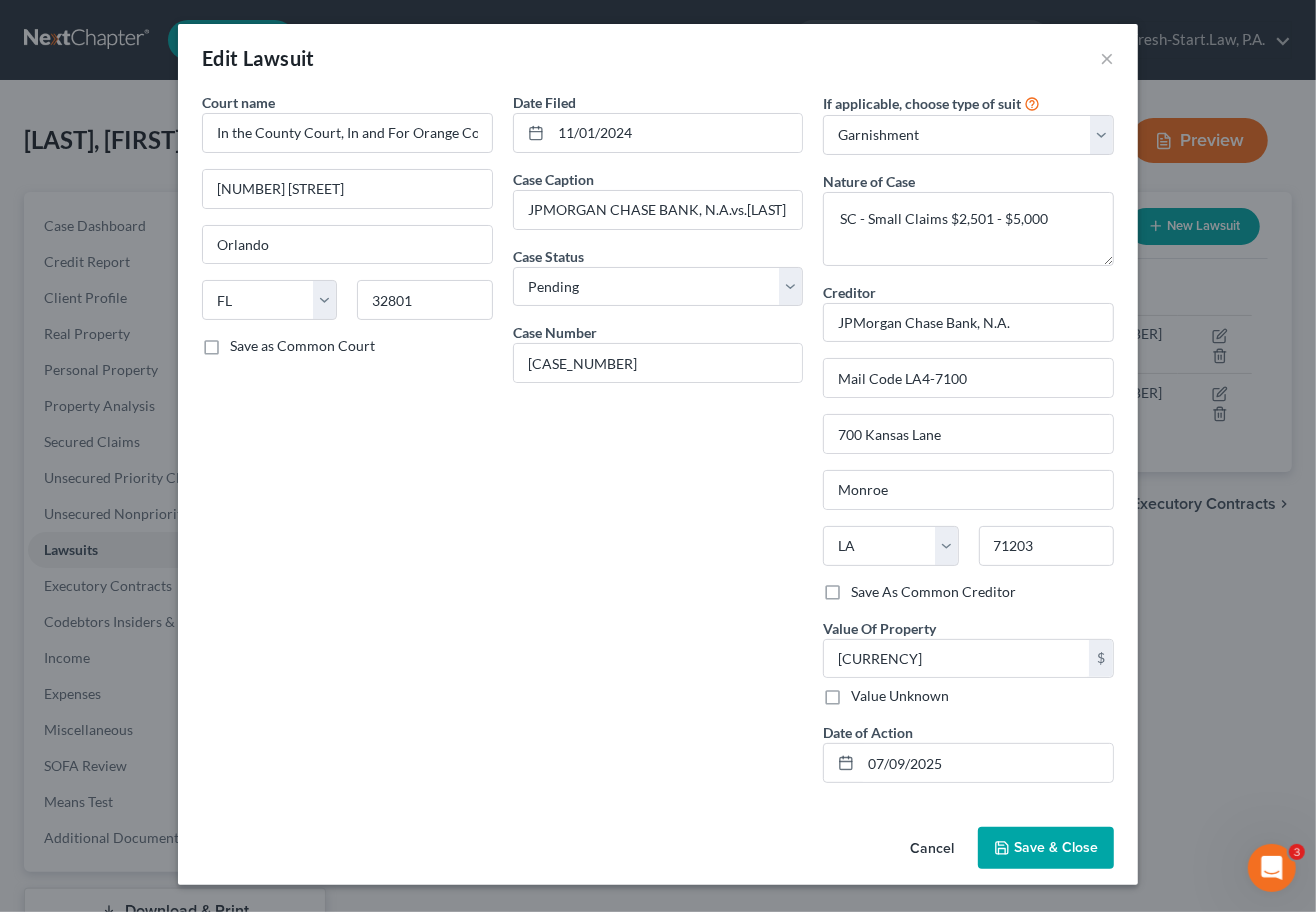 click on "Court name
*
In the County Court, In and For Orange County, Florida                      [NUMBER] [STREET] [CITY] State AL AK AR AZ CA CO CT DE DC FL GA GU HI ID IL IN IA KS KY LA ME MD MA MI MN MS MO MT NC ND NE NV NH NJ NM NY OH OK OR PA PR RI SC SD TN TX UT VI VA VT WA WV WI WY [POSTAL_CODE] Save as Common Court" at bounding box center [347, 445] 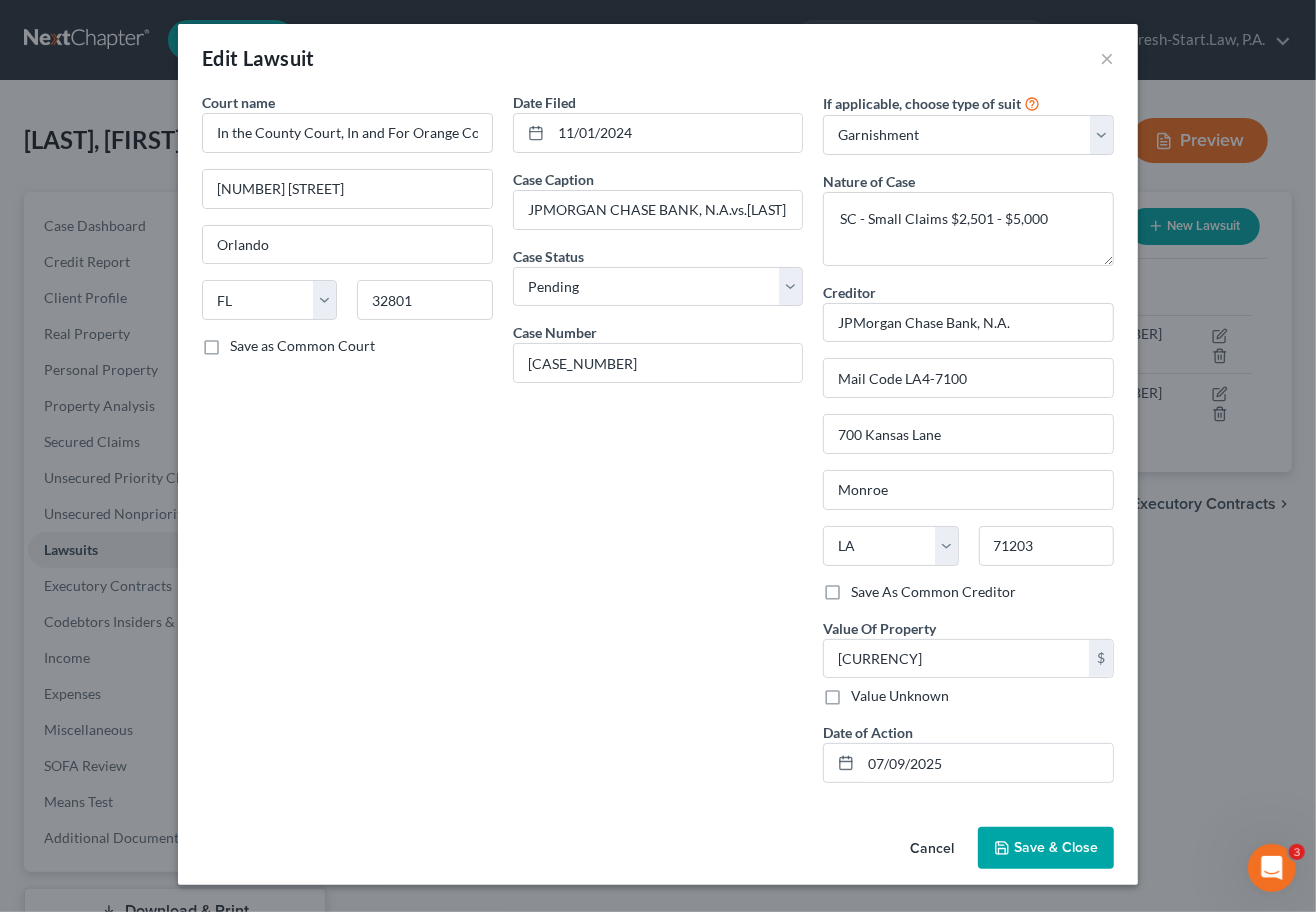 click on "Date Filed         [DATE] Case Caption JPMORGAN CHASE BANK, N.A.vs.[LAST]
Case Status
*
Select Pending On Appeal Concluded Case Number [CASE_NUMBER]" at bounding box center [658, 445] 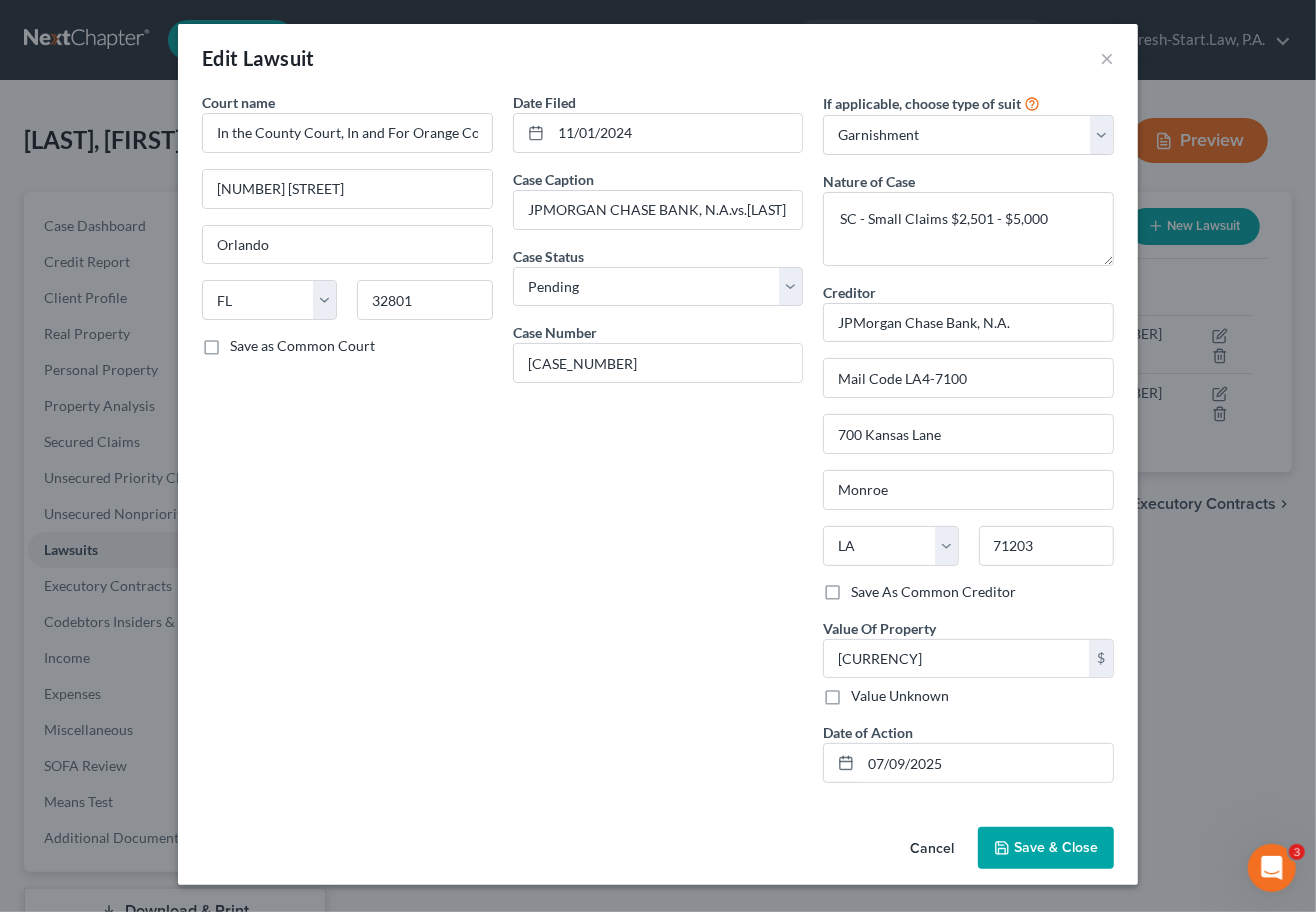 click on "Date Filed         [DATE] Case Caption JPMORGAN CHASE BANK, N.A.vs.[LAST]
Case Status
*
Select Pending On Appeal Concluded Case Number [CASE_NUMBER]" at bounding box center [658, 445] 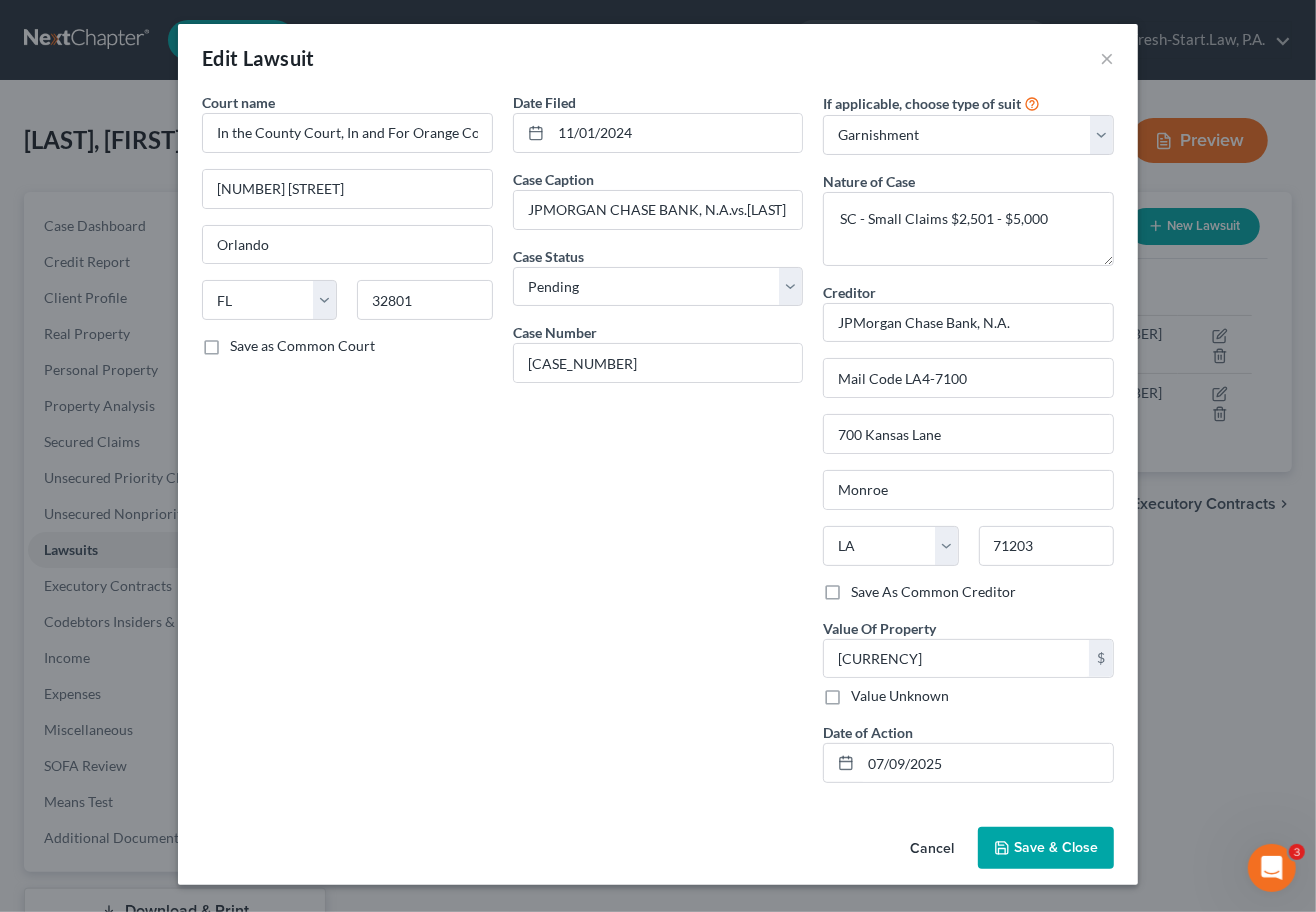click on "Save & Close" at bounding box center (1056, 847) 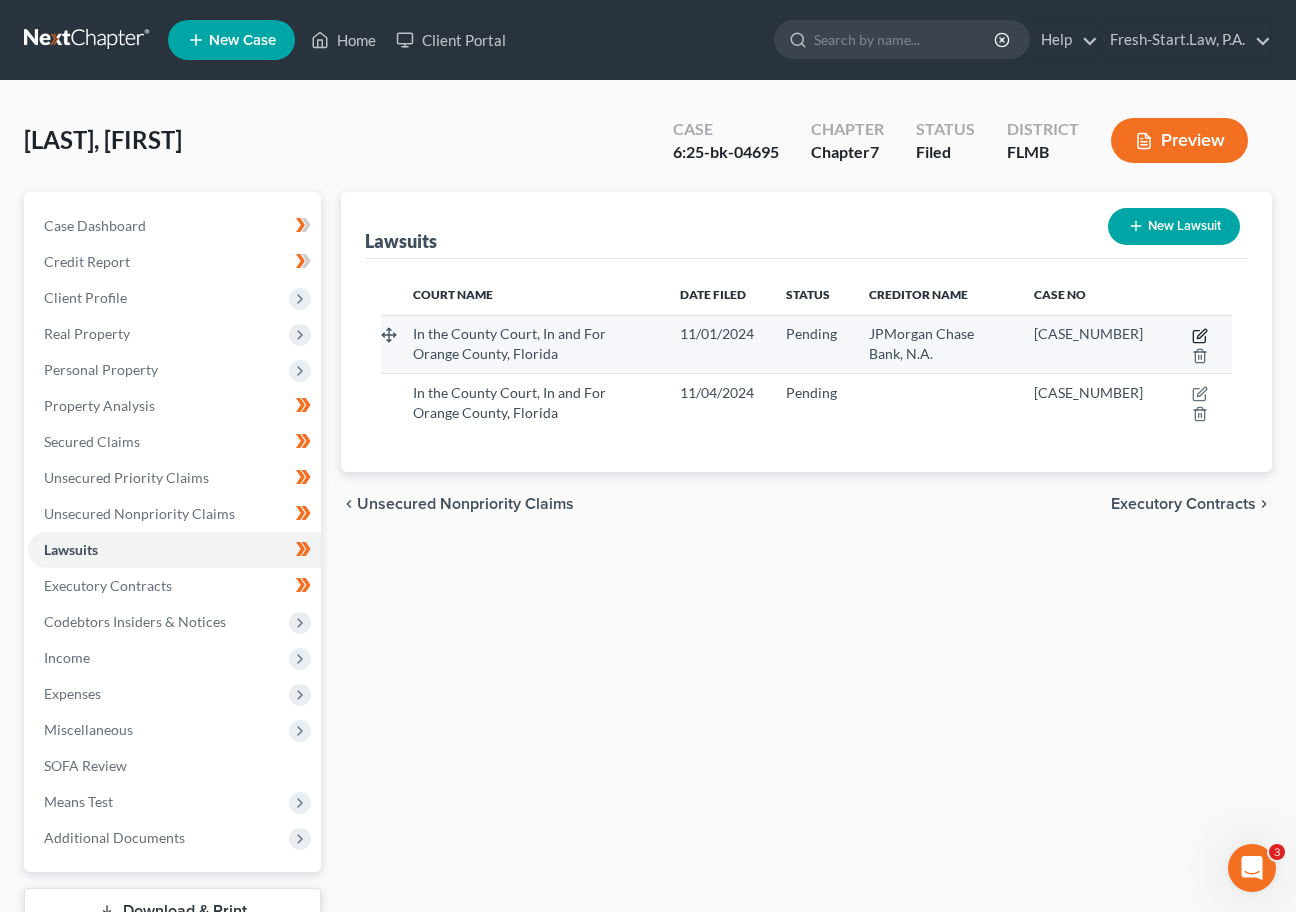 click 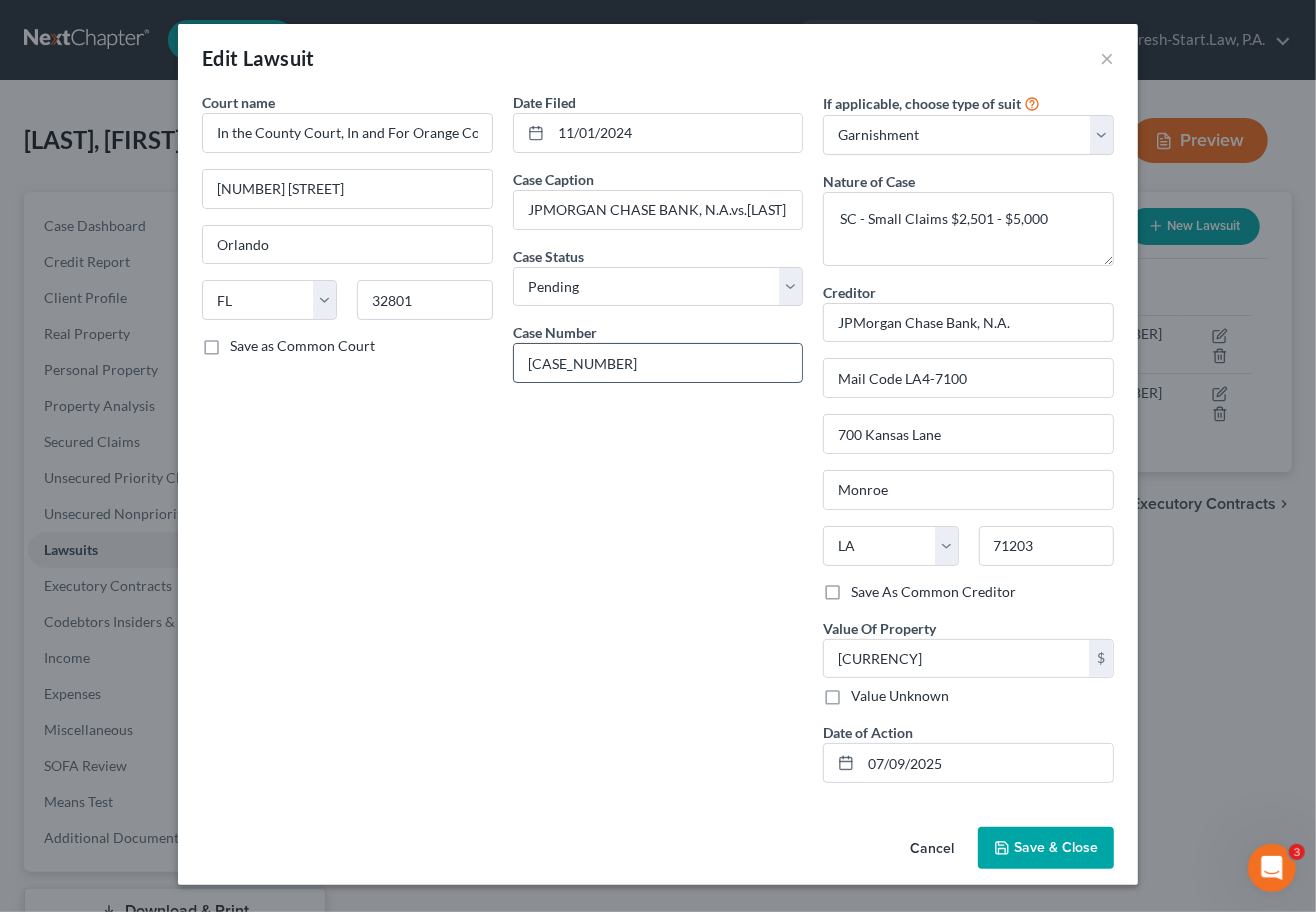drag, startPoint x: 707, startPoint y: 363, endPoint x: 512, endPoint y: 375, distance: 195.36888 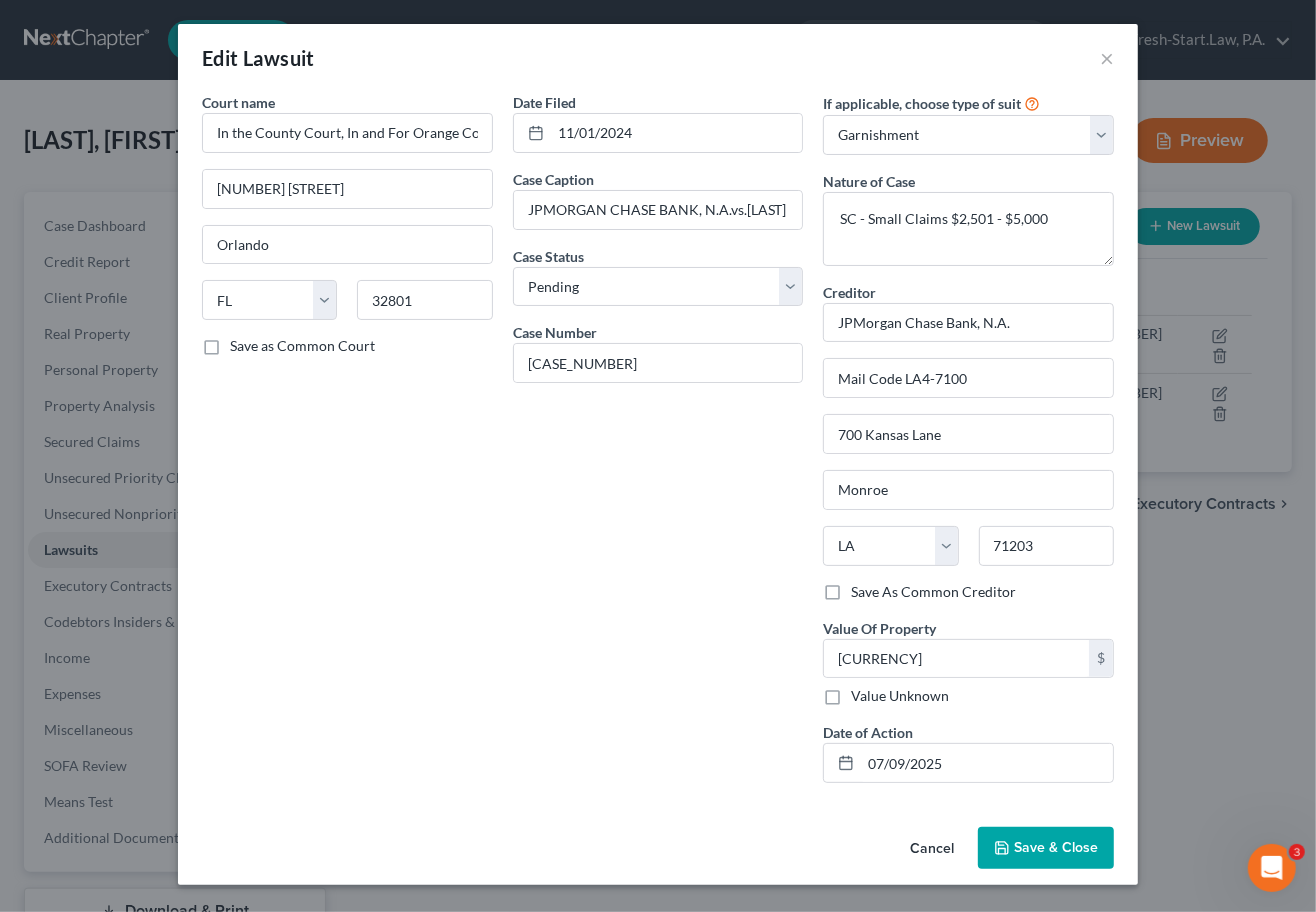 click on "Court name
*
In the County Court, In and For Orange County, Florida                      [NUMBER] [STREET] [CITY] State AL AK AR AZ CA CO CT DE DC FL GA GU HI ID IL IN IA KS KY LA ME MD MA MI MN MS MO MT NC ND NE NV NH NJ NM NY OH OK OR PA PR RI SC SD TN TX UT VI VA VT WA WV WI WY [POSTAL_CODE] Save as Common Court" at bounding box center (347, 445) 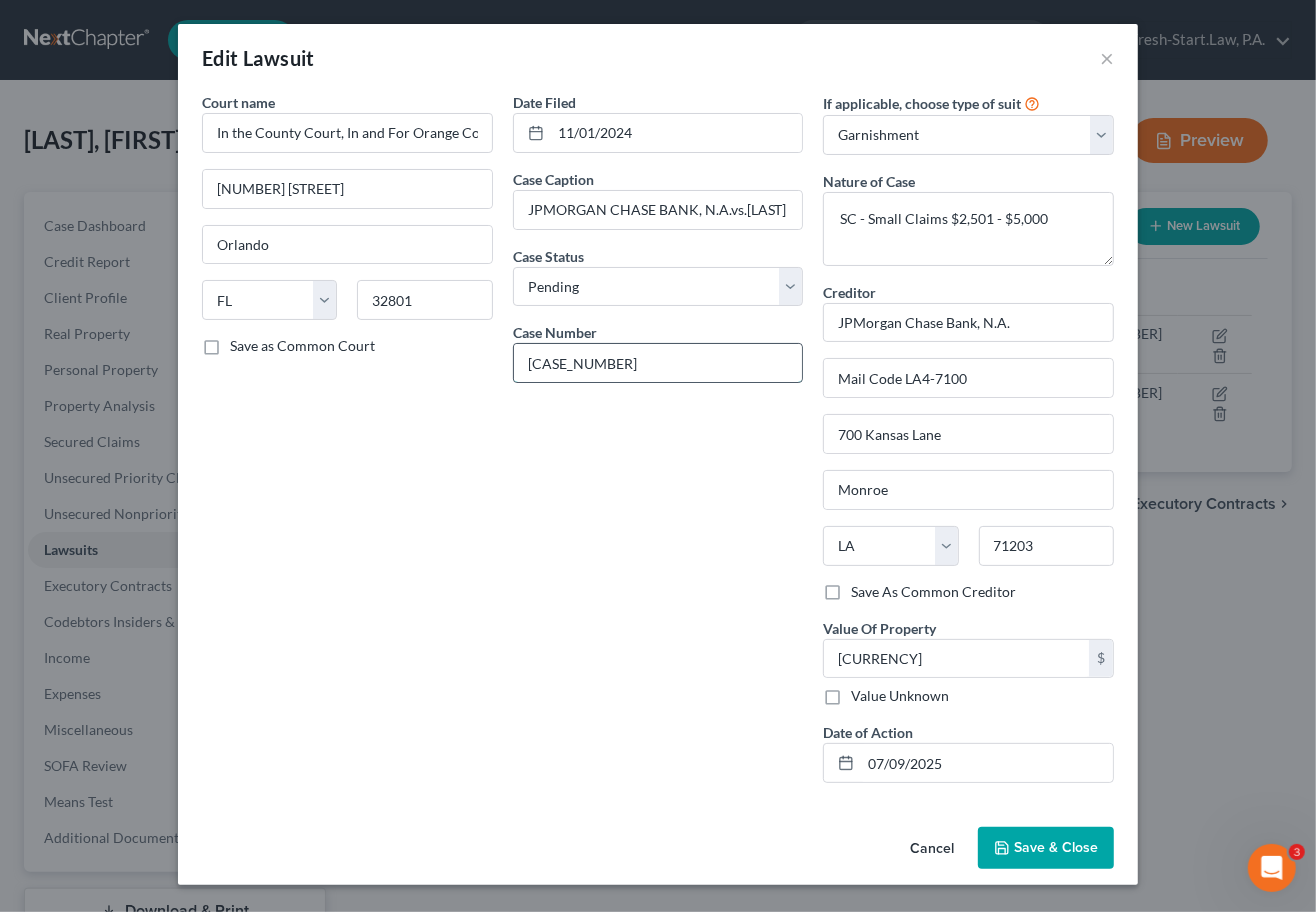 click on "[CASE_NUMBER]" at bounding box center (658, 363) 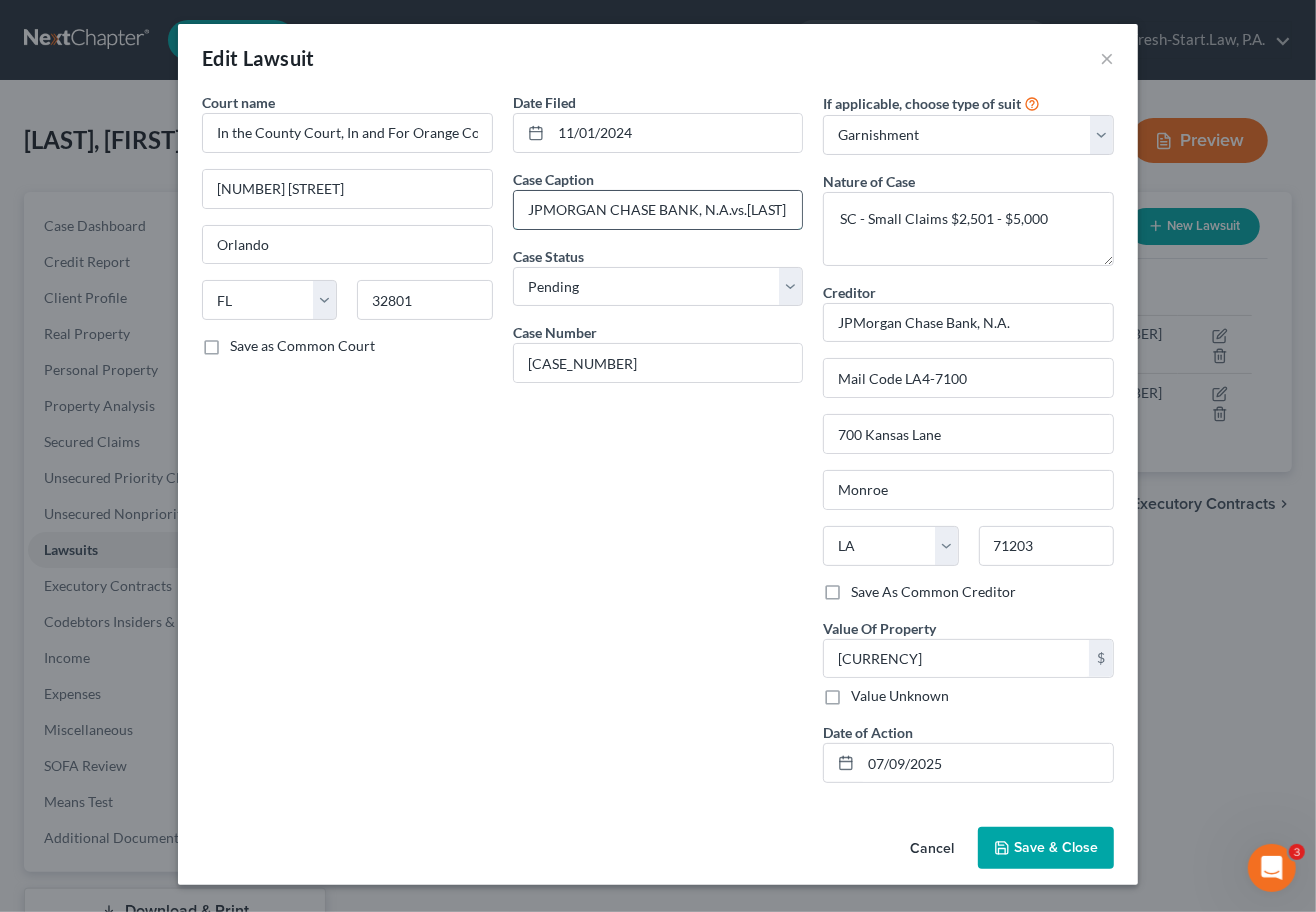click on "JPMORGAN CHASE BANK, N.A.vs.[LAST]" at bounding box center (658, 210) 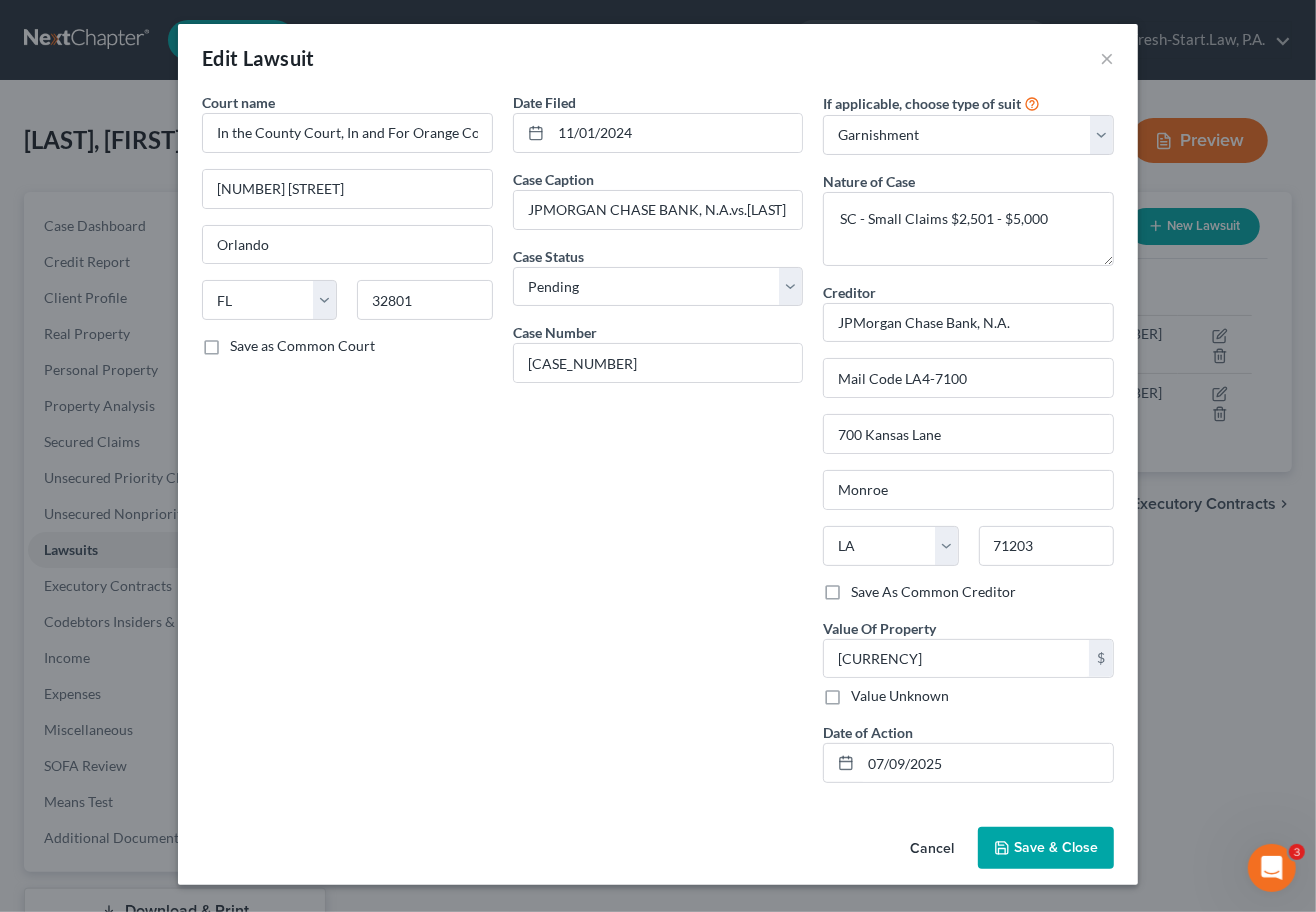 click on "Cancel" at bounding box center (932, 849) 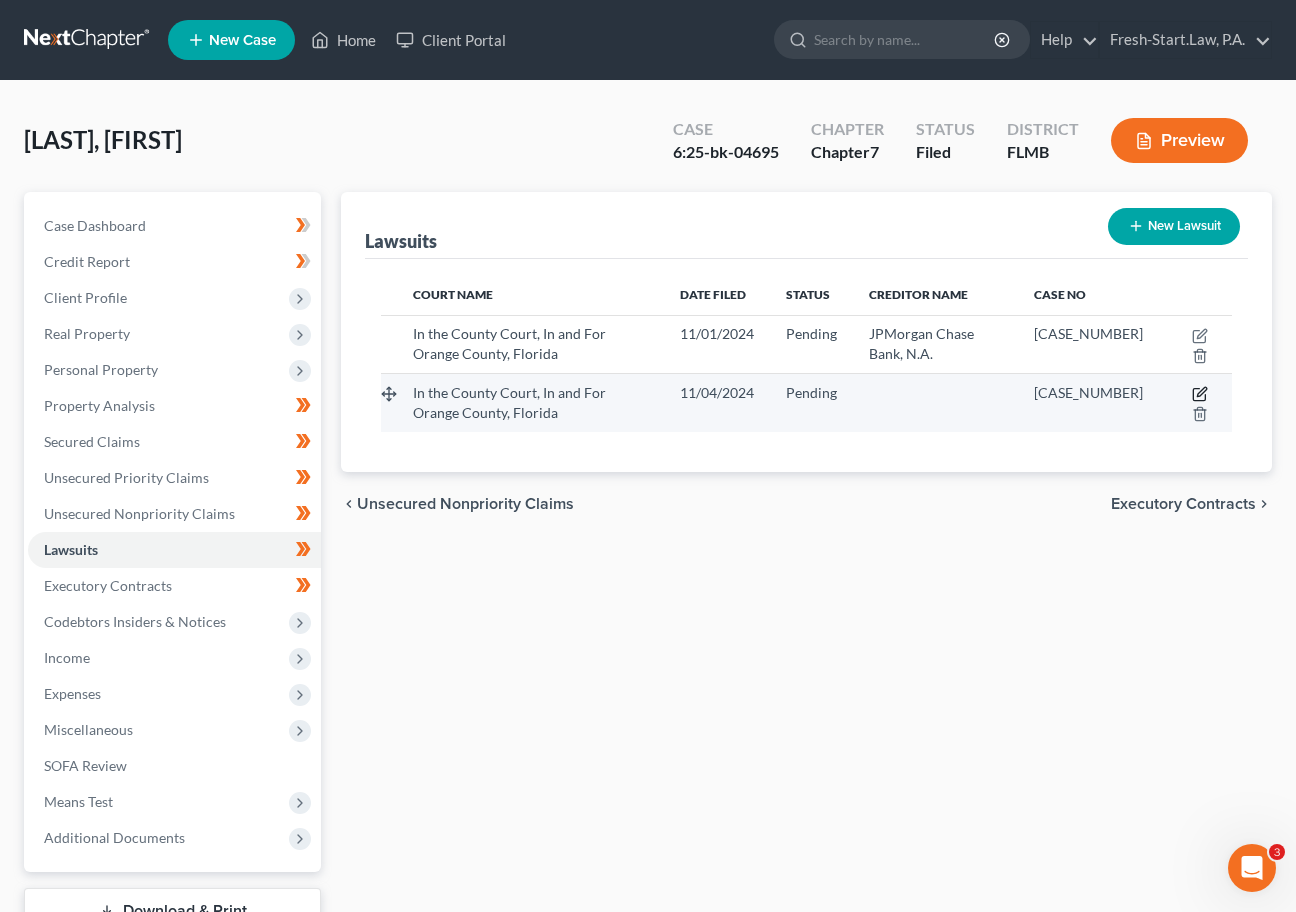 click 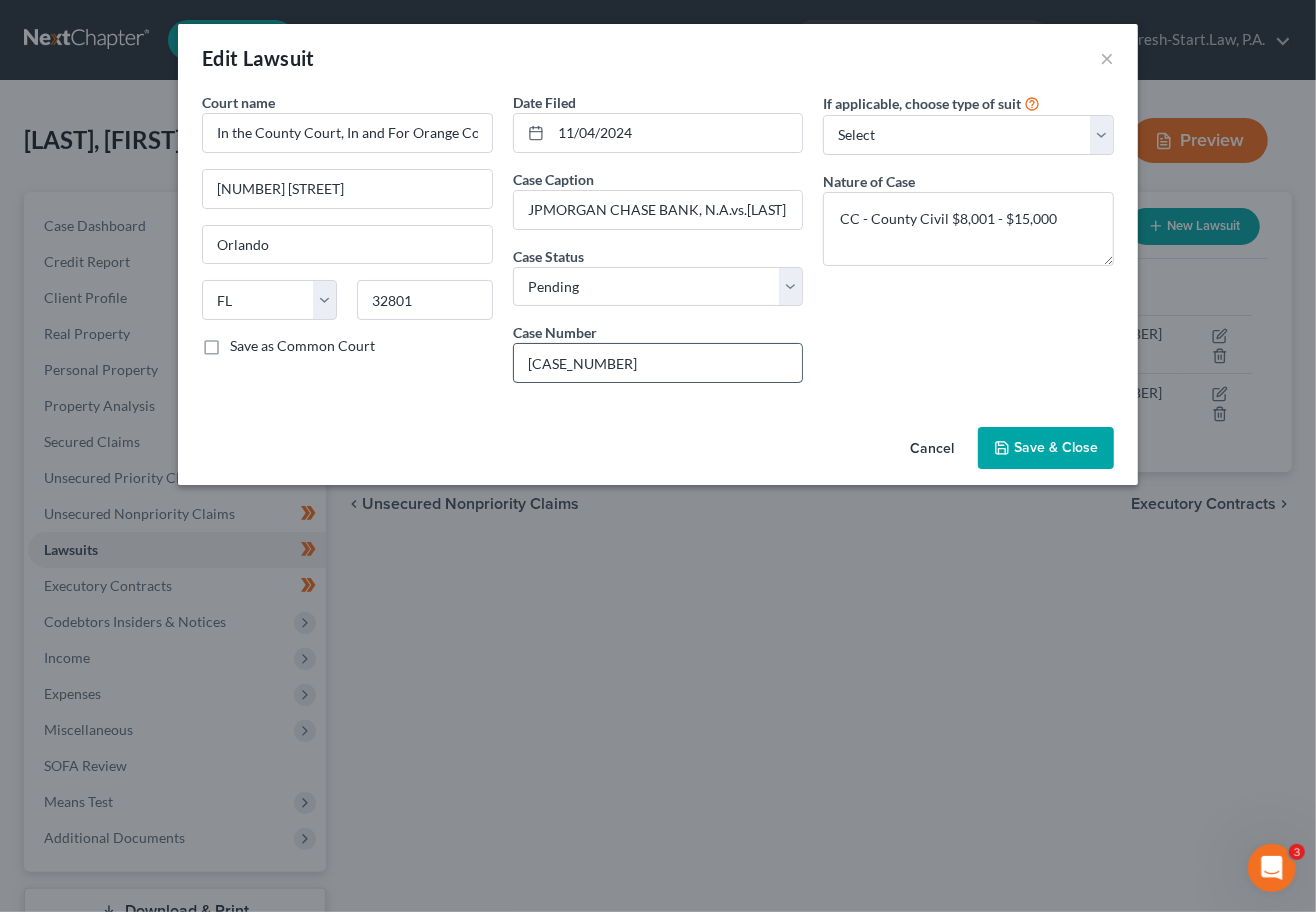 click on "[CASE_NUMBER]" at bounding box center (658, 363) 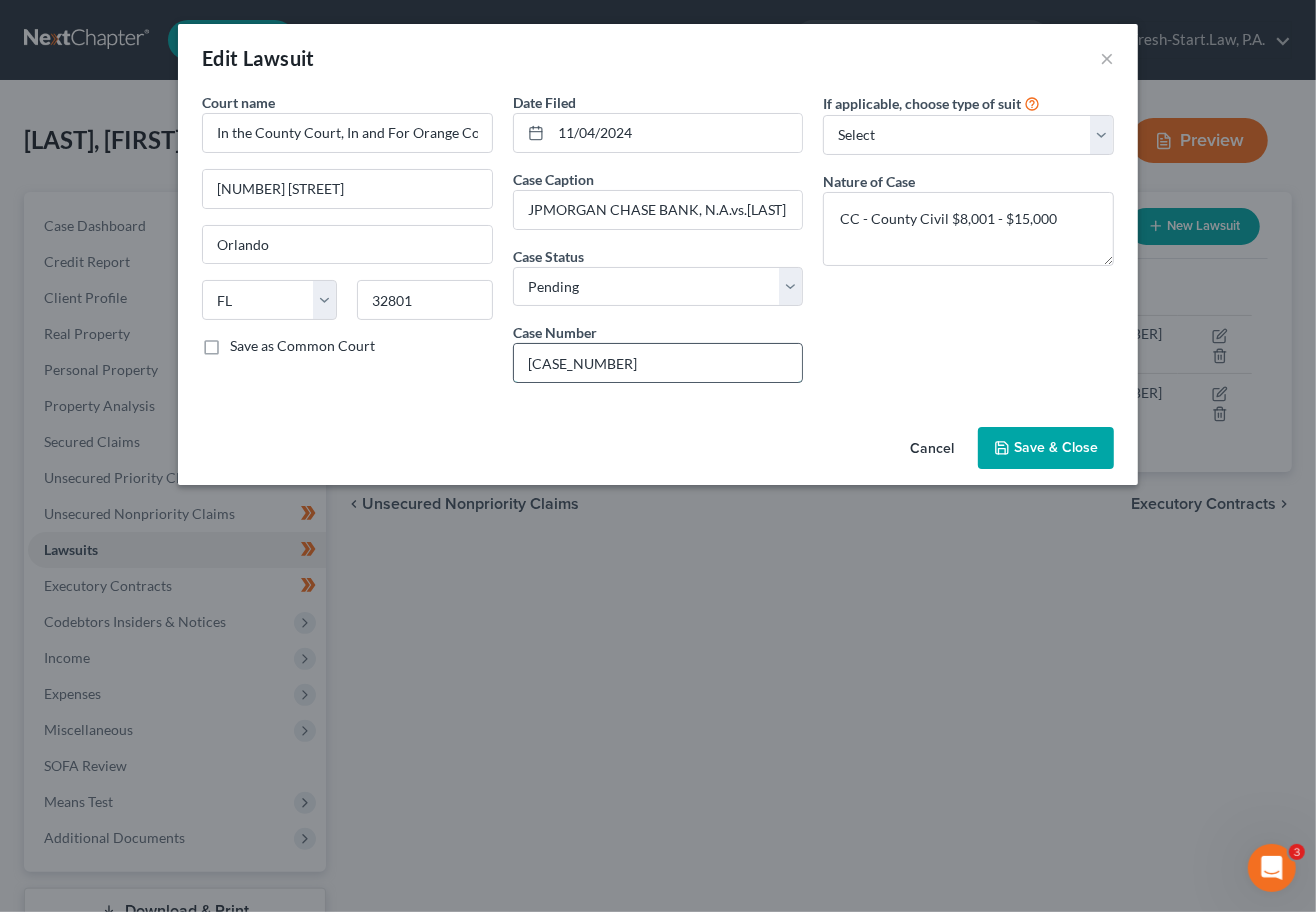 drag, startPoint x: 653, startPoint y: 335, endPoint x: 601, endPoint y: 364, distance: 59.5399 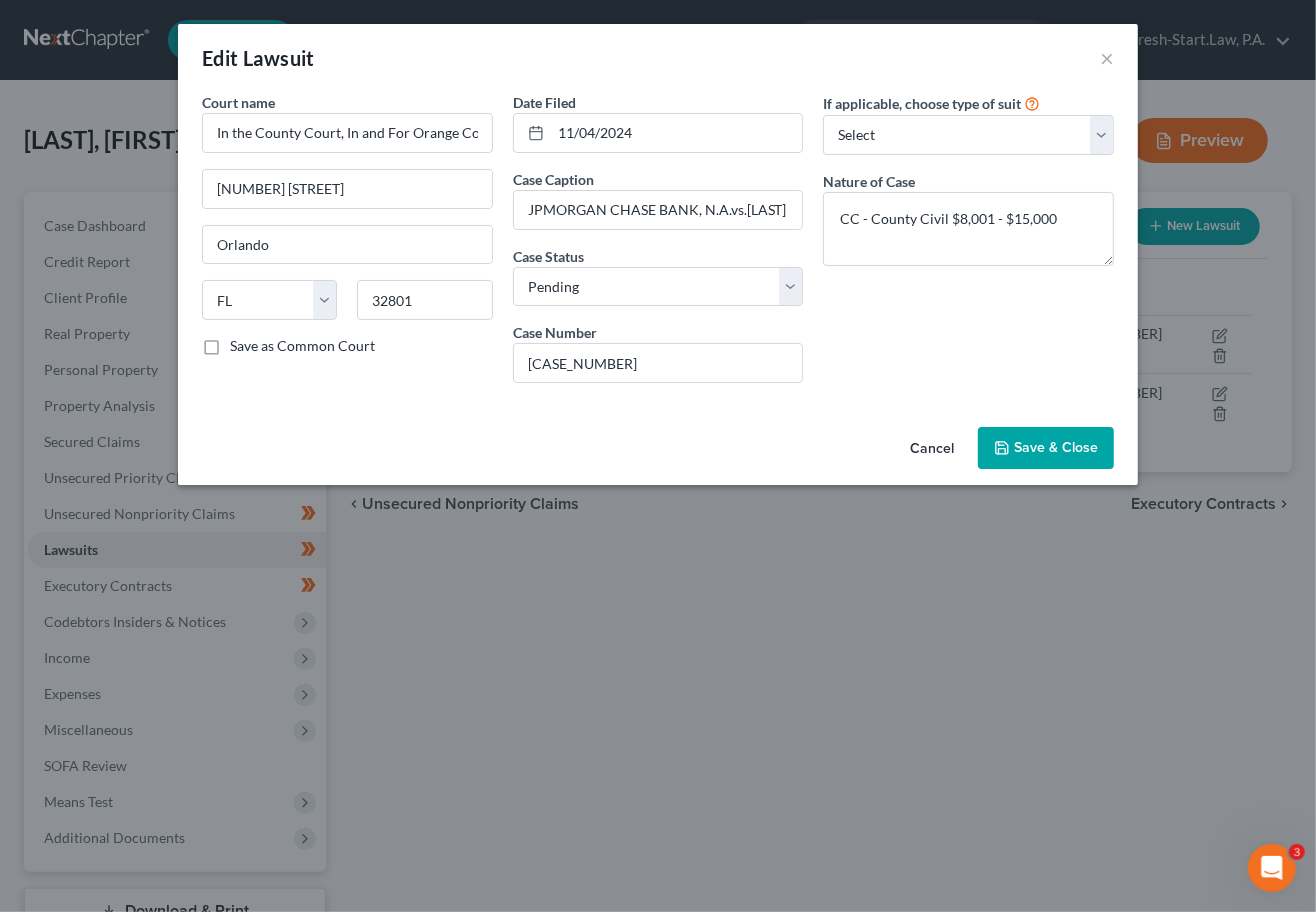 click on "Case Caption JPMORGAN CHASE BANK, N.A.vs.[LAST]" at bounding box center [658, 199] 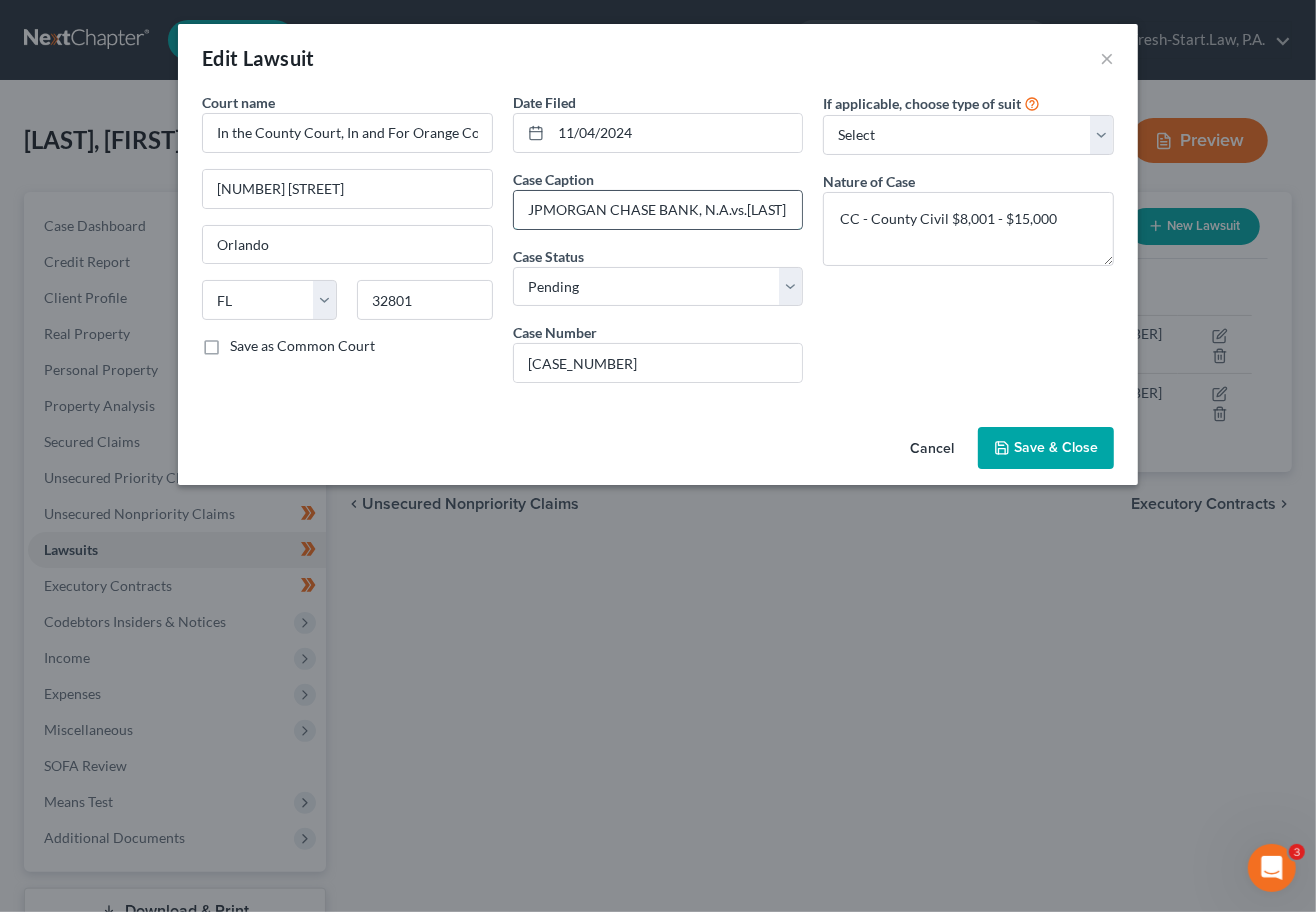 click on "JPMORGAN CHASE BANK, N.A.vs.[LAST]" at bounding box center [658, 210] 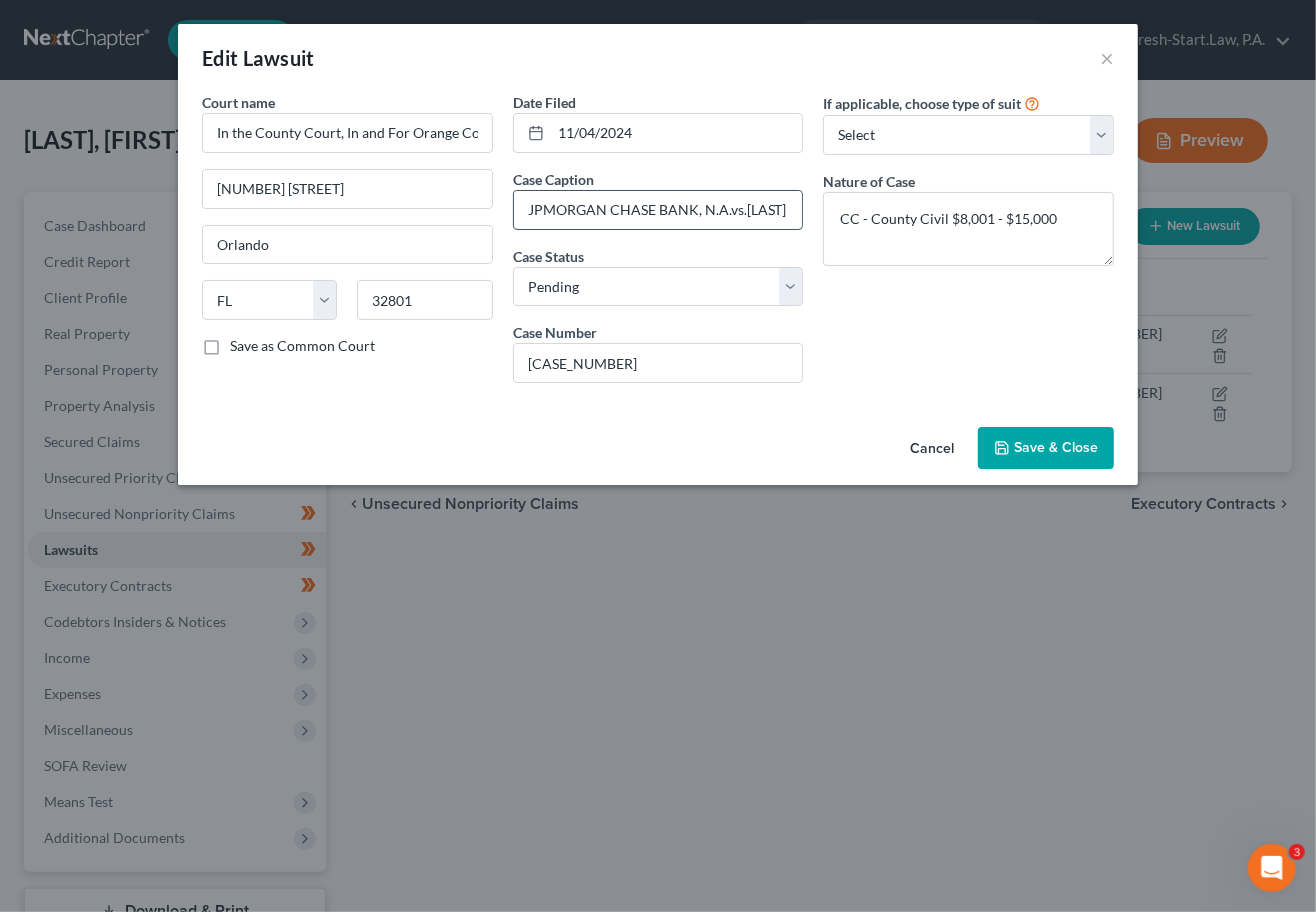click on "JPMORGAN CHASE BANK, N.A.vs.[LAST]" at bounding box center [658, 210] 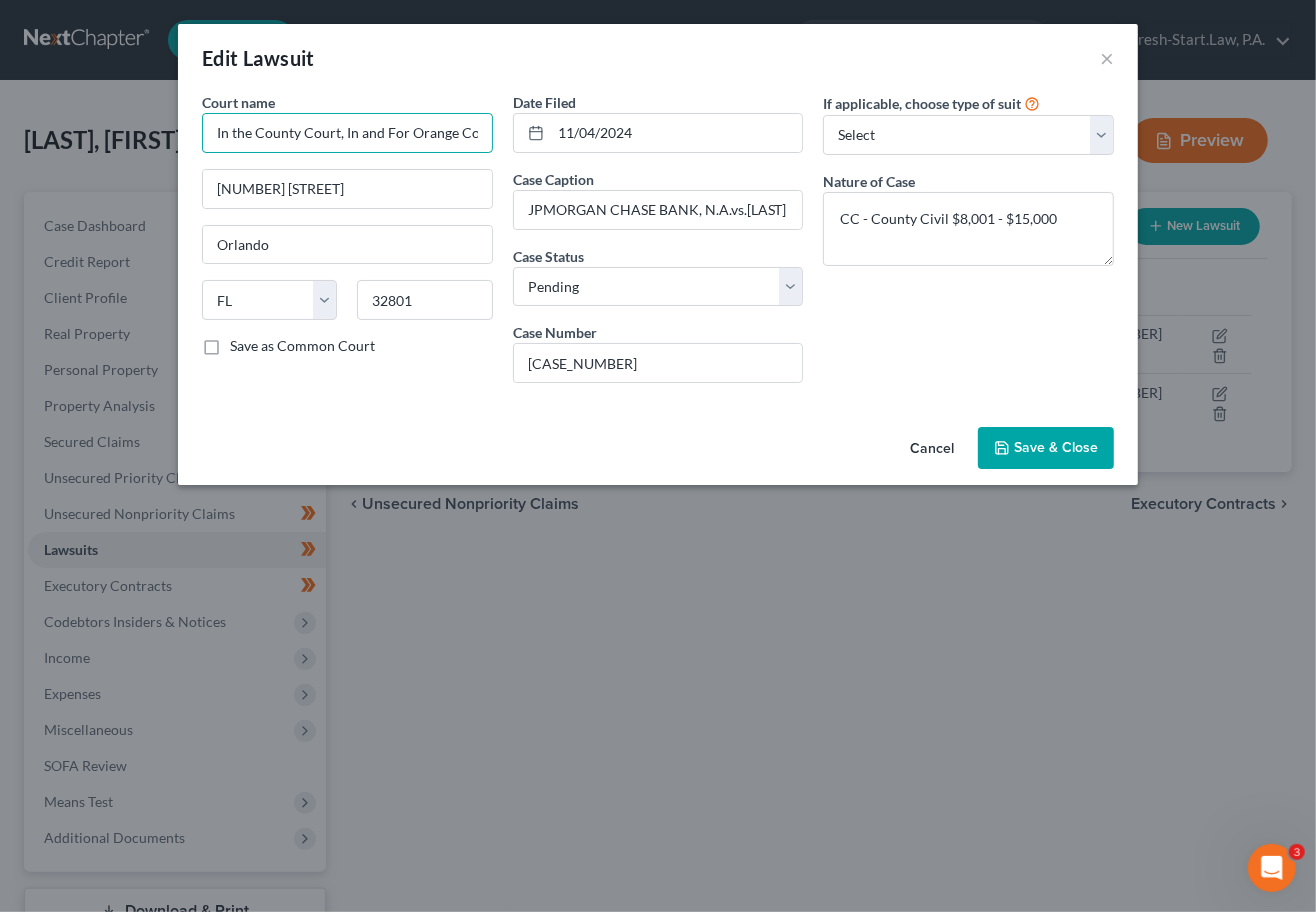 click on "In the County Court, In and For Orange County, Florida" at bounding box center (347, 133) 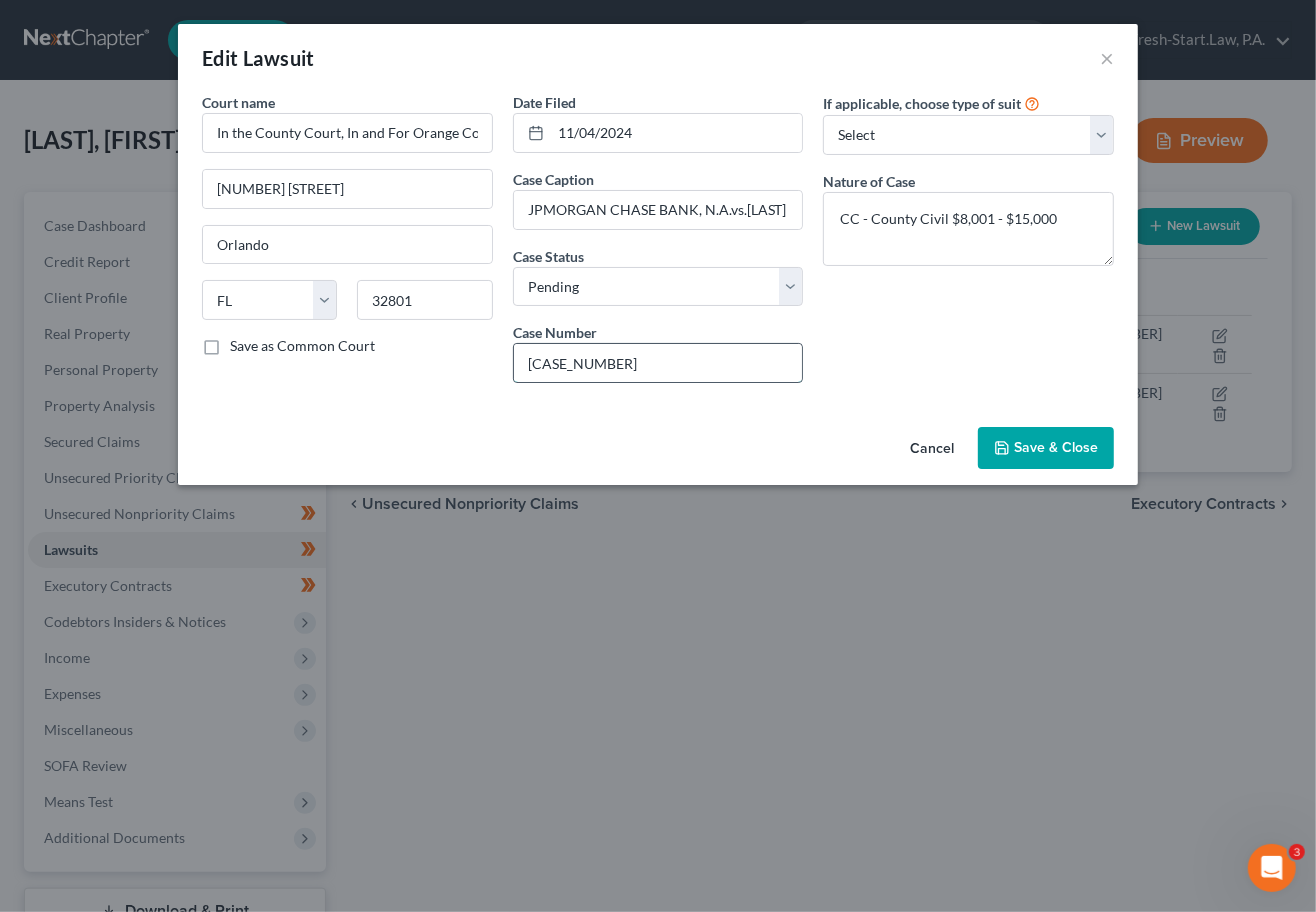 click on "[CASE_NUMBER]" at bounding box center (658, 363) 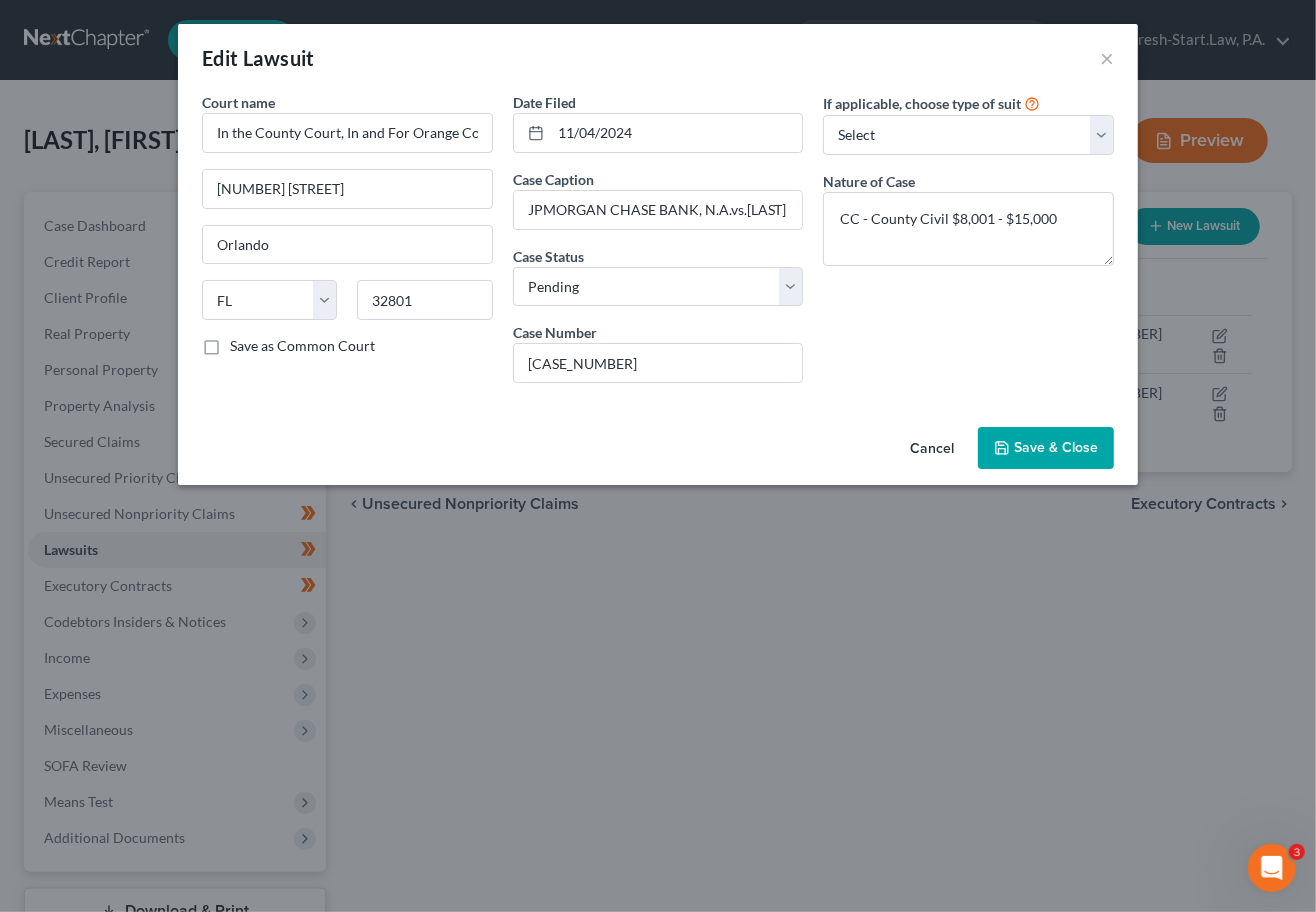 click on "Case Caption JPMORGAN CHASE BANK, N.A.vs.[LAST]" at bounding box center [658, 199] 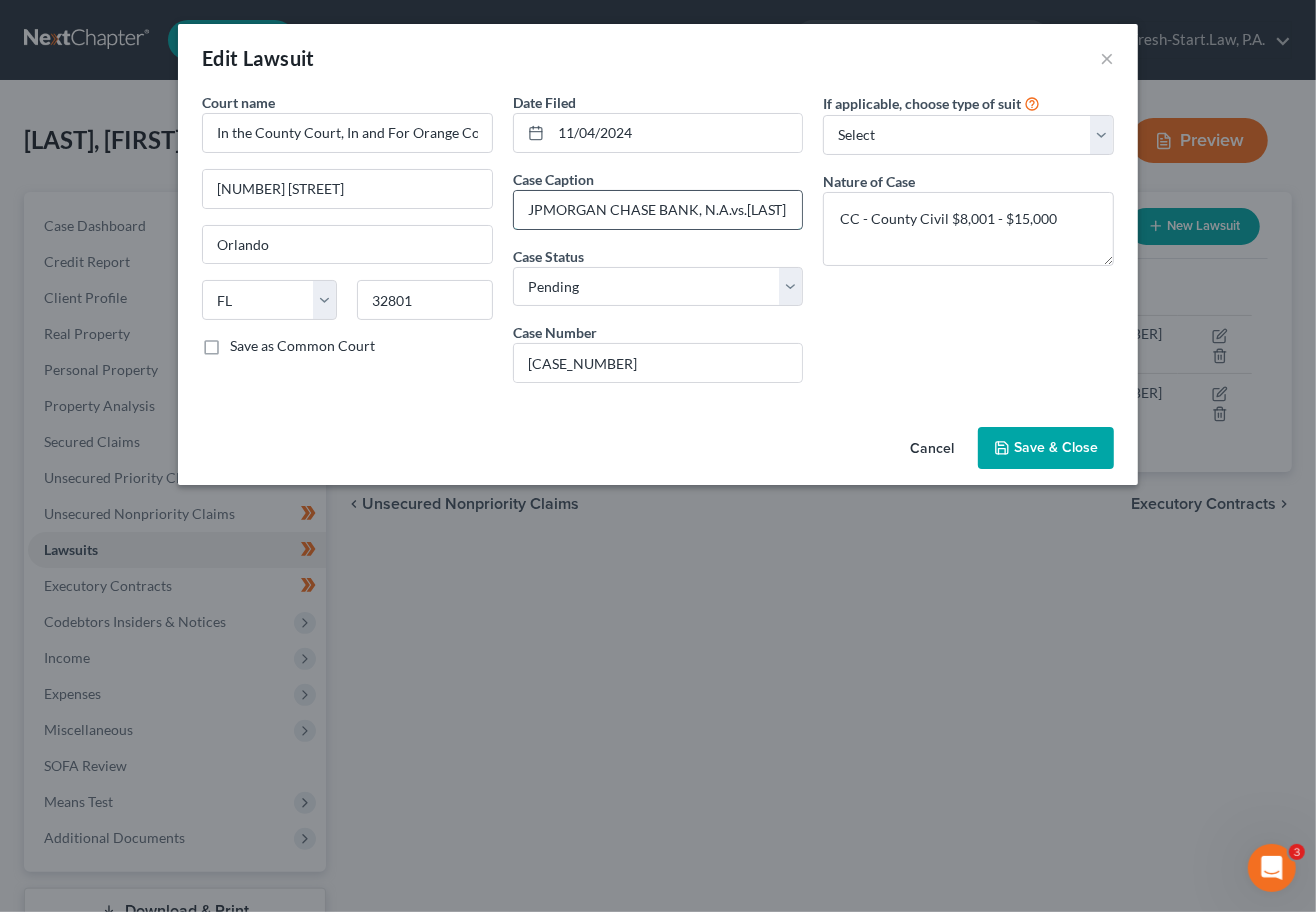 click on "JPMORGAN CHASE BANK, N.A.vs.[LAST]" at bounding box center [658, 210] 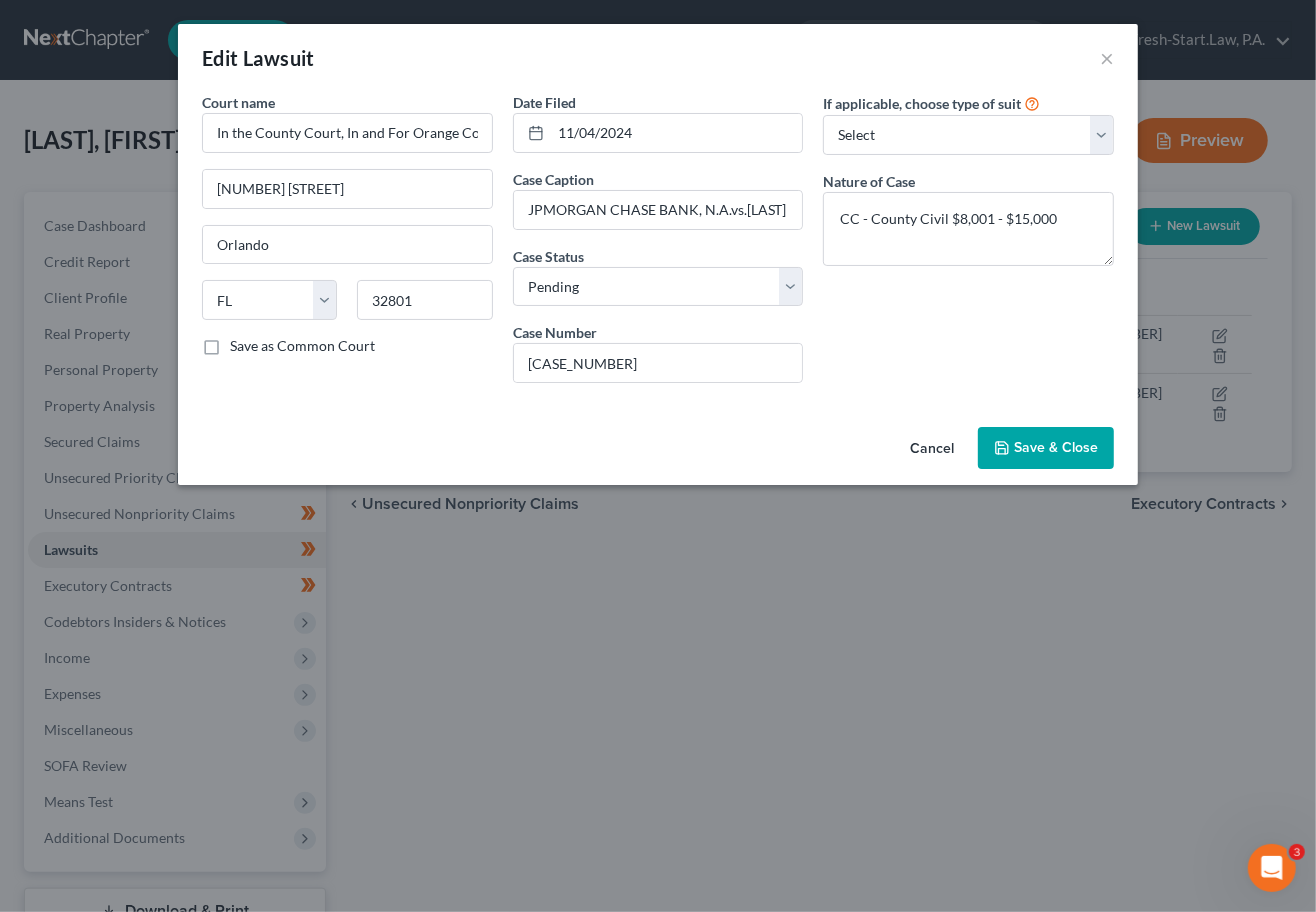 click on "Cancel" at bounding box center [932, 449] 